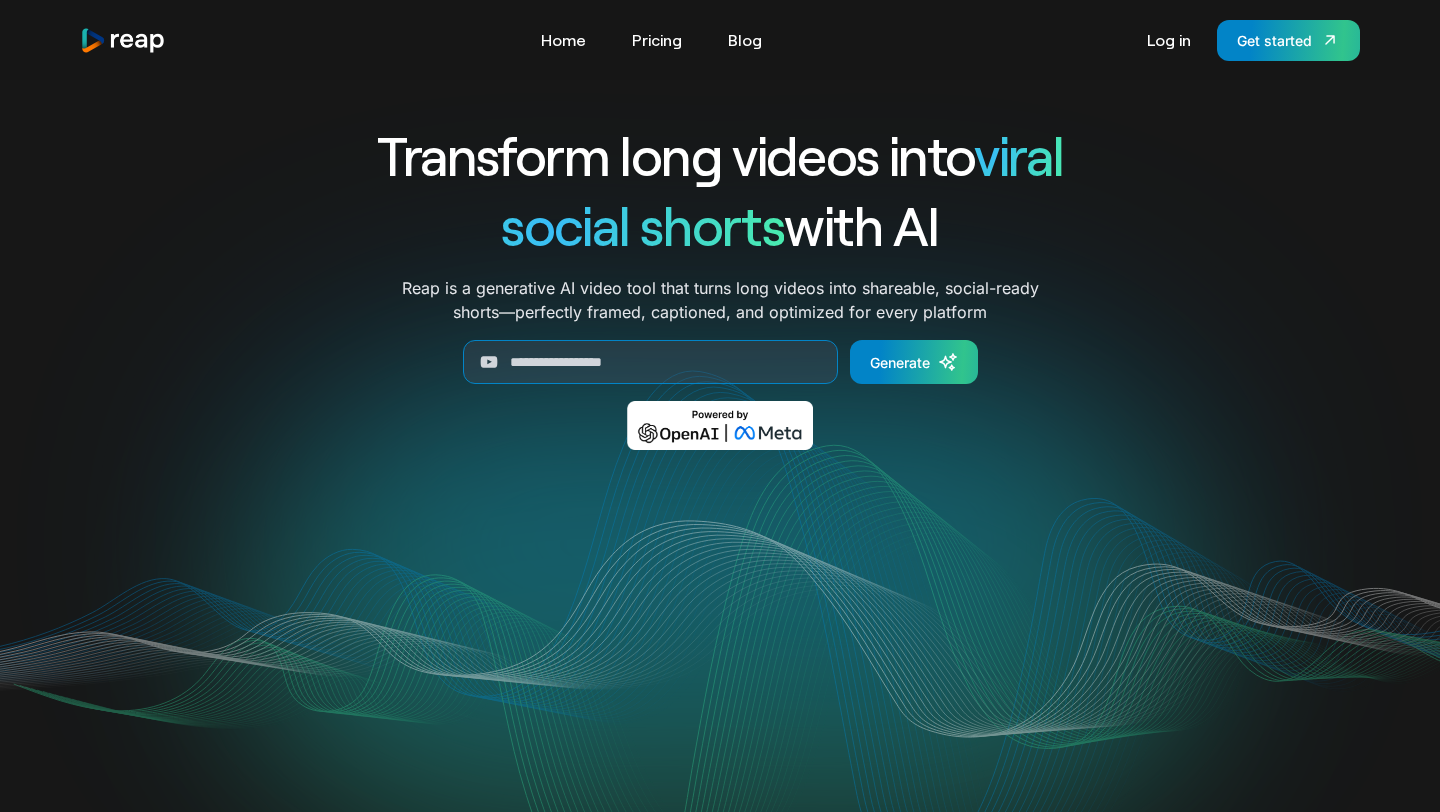 scroll, scrollTop: 0, scrollLeft: 0, axis: both 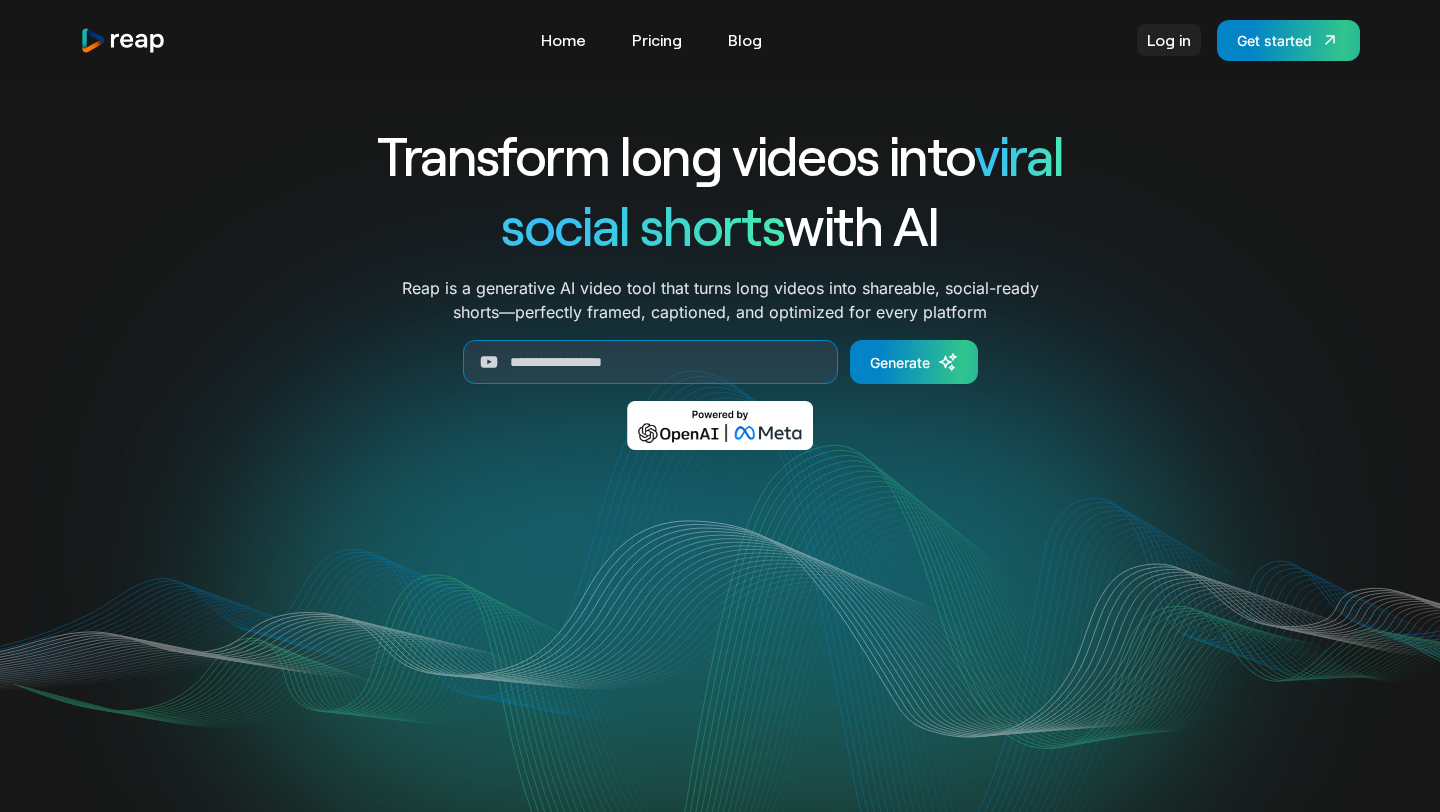 click on "Log in" at bounding box center [1169, 40] 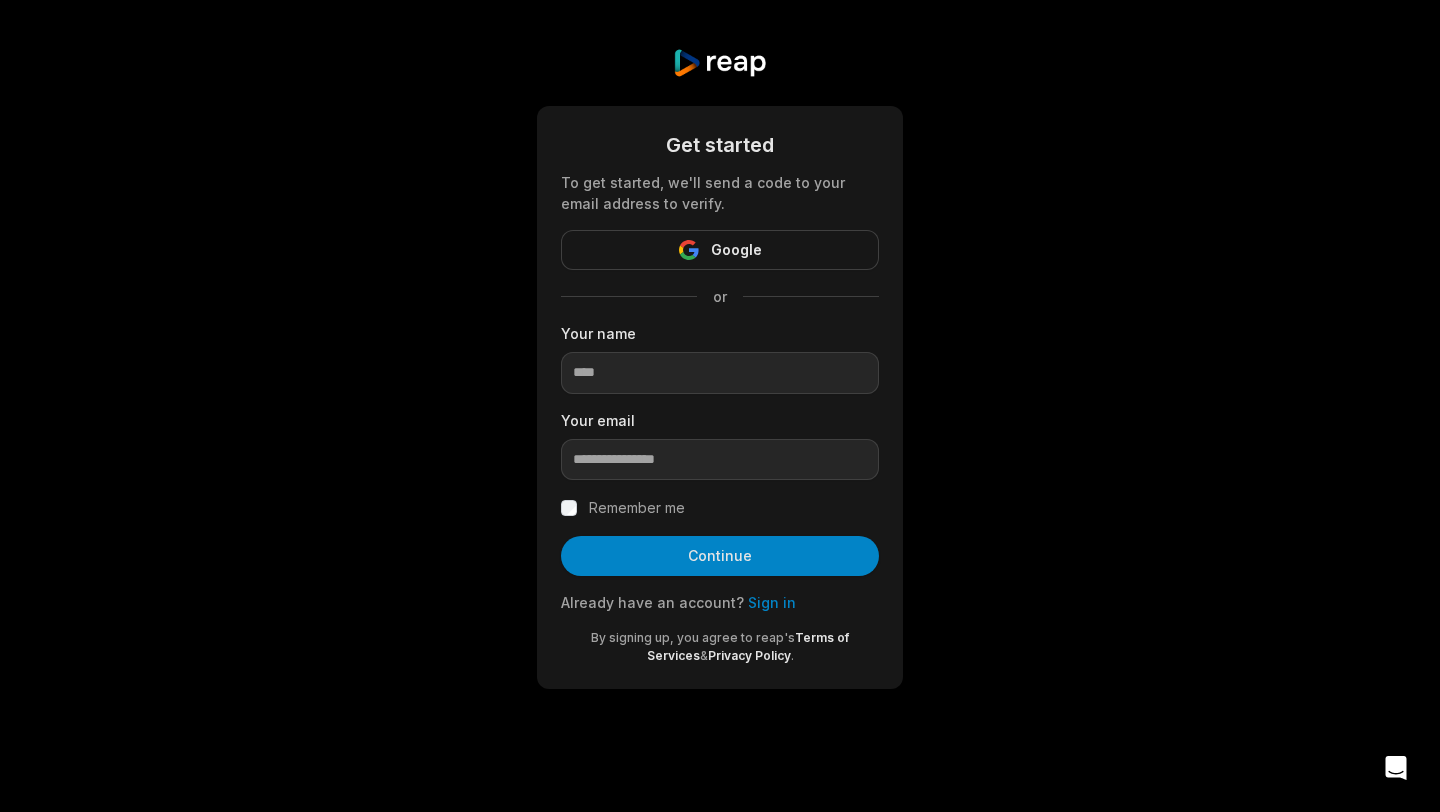 scroll, scrollTop: 0, scrollLeft: 0, axis: both 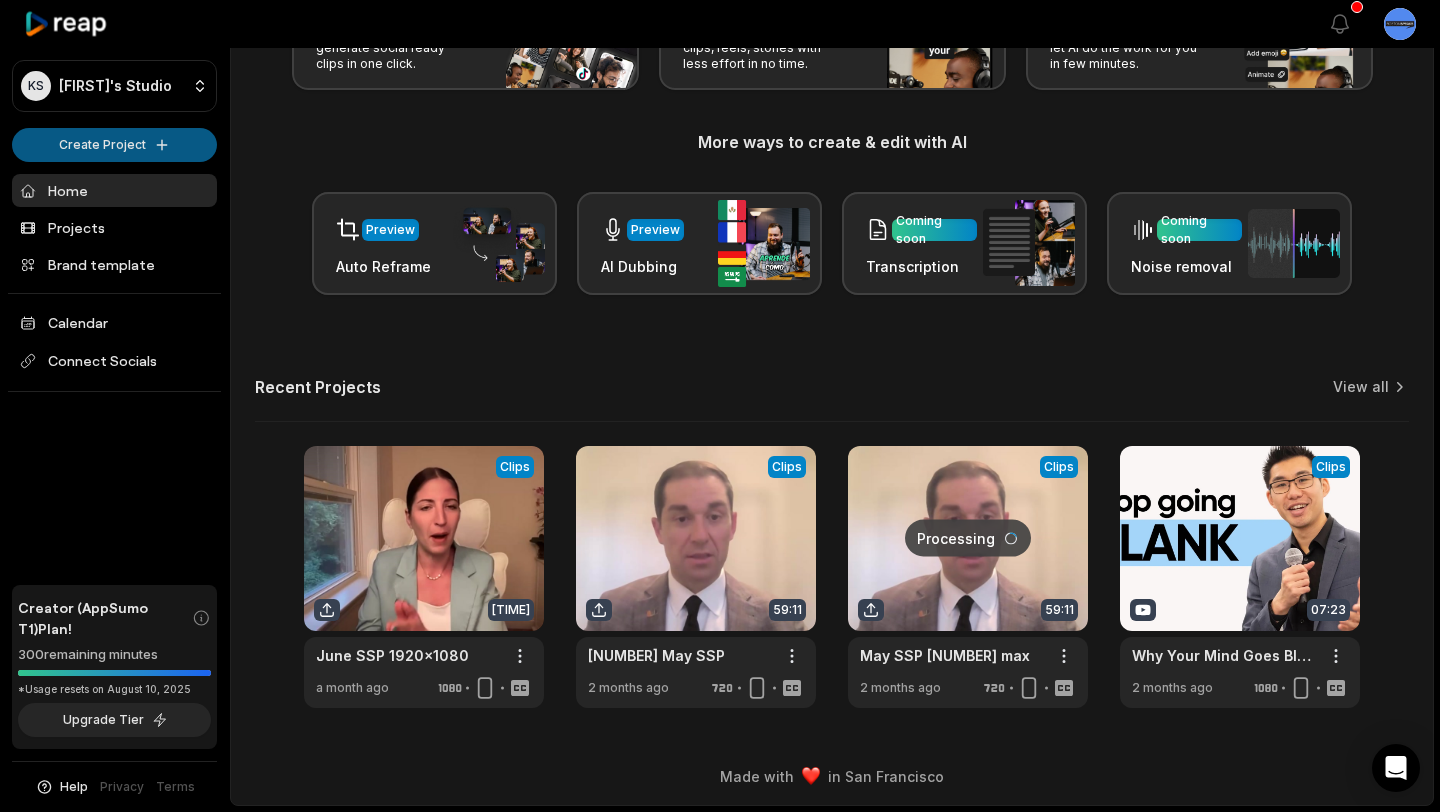 click on "KS Kit's Studio Create Project Home Projects Brand template Calendar Connect Socials Creator (AppSumo T1)  Plan! 300  remaining minutes *Usage resets on August 10, 2025 Upgrade Tier Help Privacy Terms Open sidebar View notifications Open user menu   Let's Get Started! Generate Clips From long videos generate social ready clips in one click. Add Captions Add captions to your clips, reels, stories with less effort in no time. Edit Videos Coming soon Forget hours of editing, let AI do the work for you in few minutes. More ways to create & edit with AI Preview Auto Reframe Preview AI Dubbing Coming soon Transcription Coming soon Noise removal Recent Projects View all View Clips Clips 01:27:33 June SSP 1920x1080 Open options a month ago View Clips Clips 59:11 1080 May SSP Open options 2 months ago Processing Clips 59:11 May SSP 720 max Open options 2 months ago View Clips Clips 07:23 Why Your Mind Goes Blank When Public Speaking (And How to Fix It Fast) Open options 2 months ago Made with   in San Francisco" at bounding box center (720, 220) 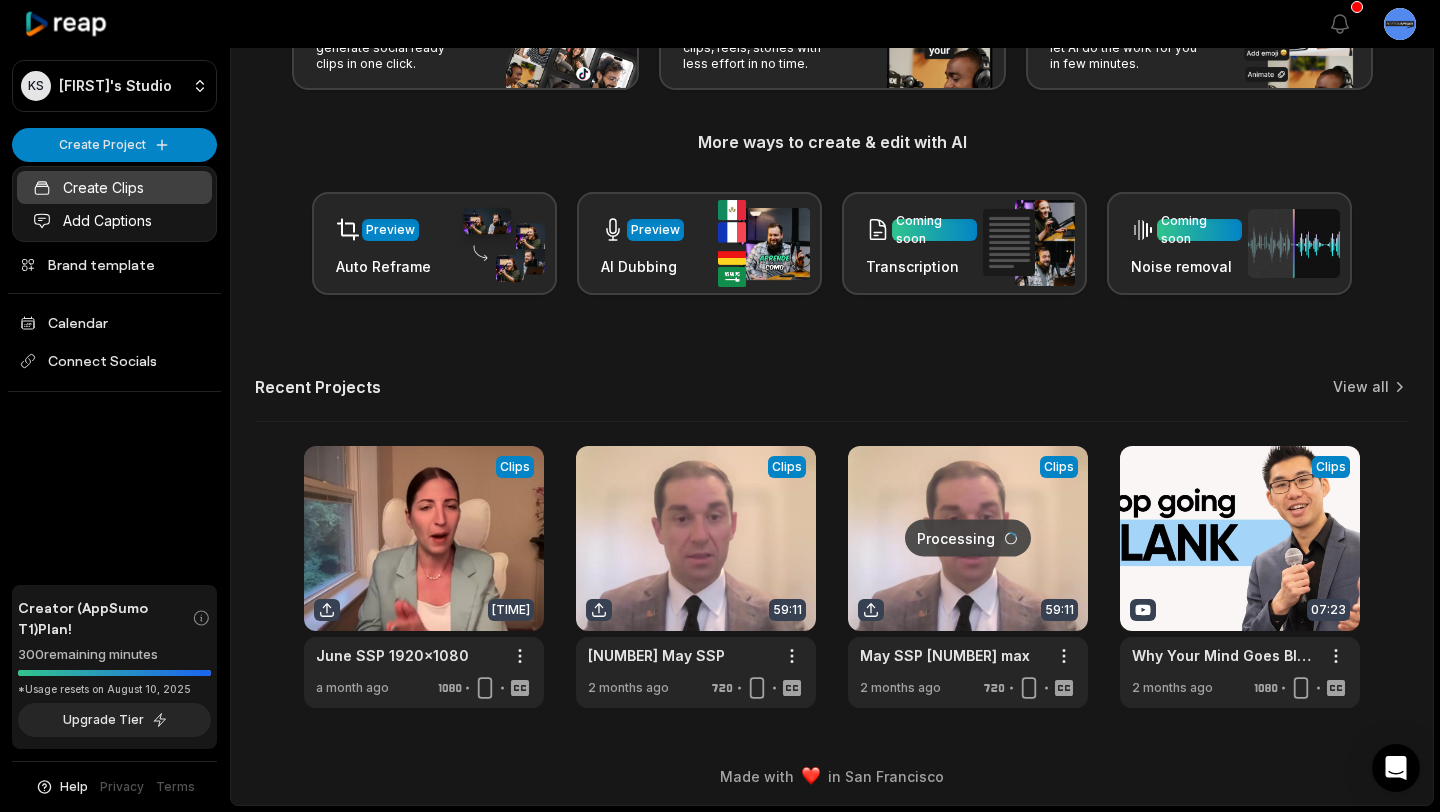 click on "Create Clips" at bounding box center (114, 187) 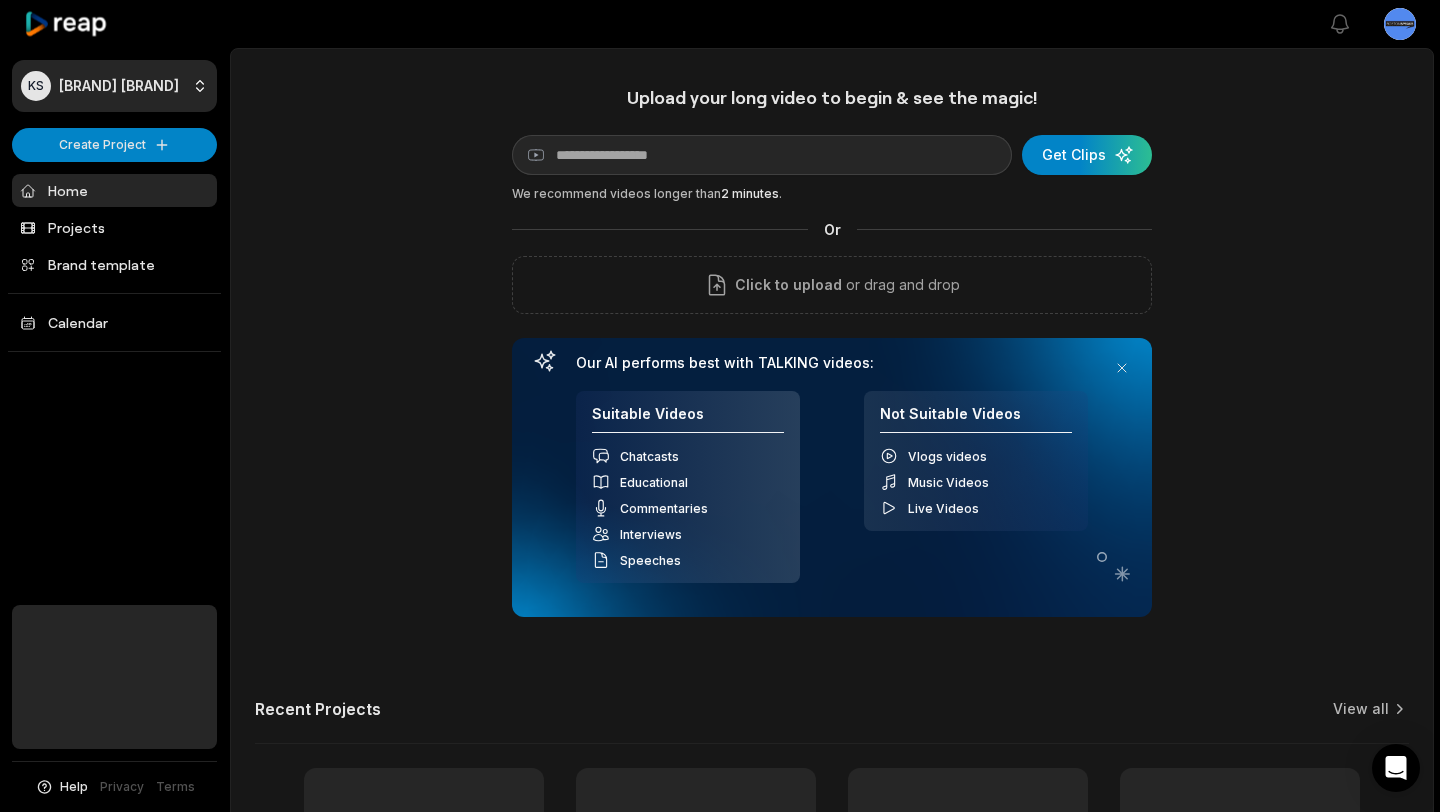 scroll, scrollTop: 0, scrollLeft: 0, axis: both 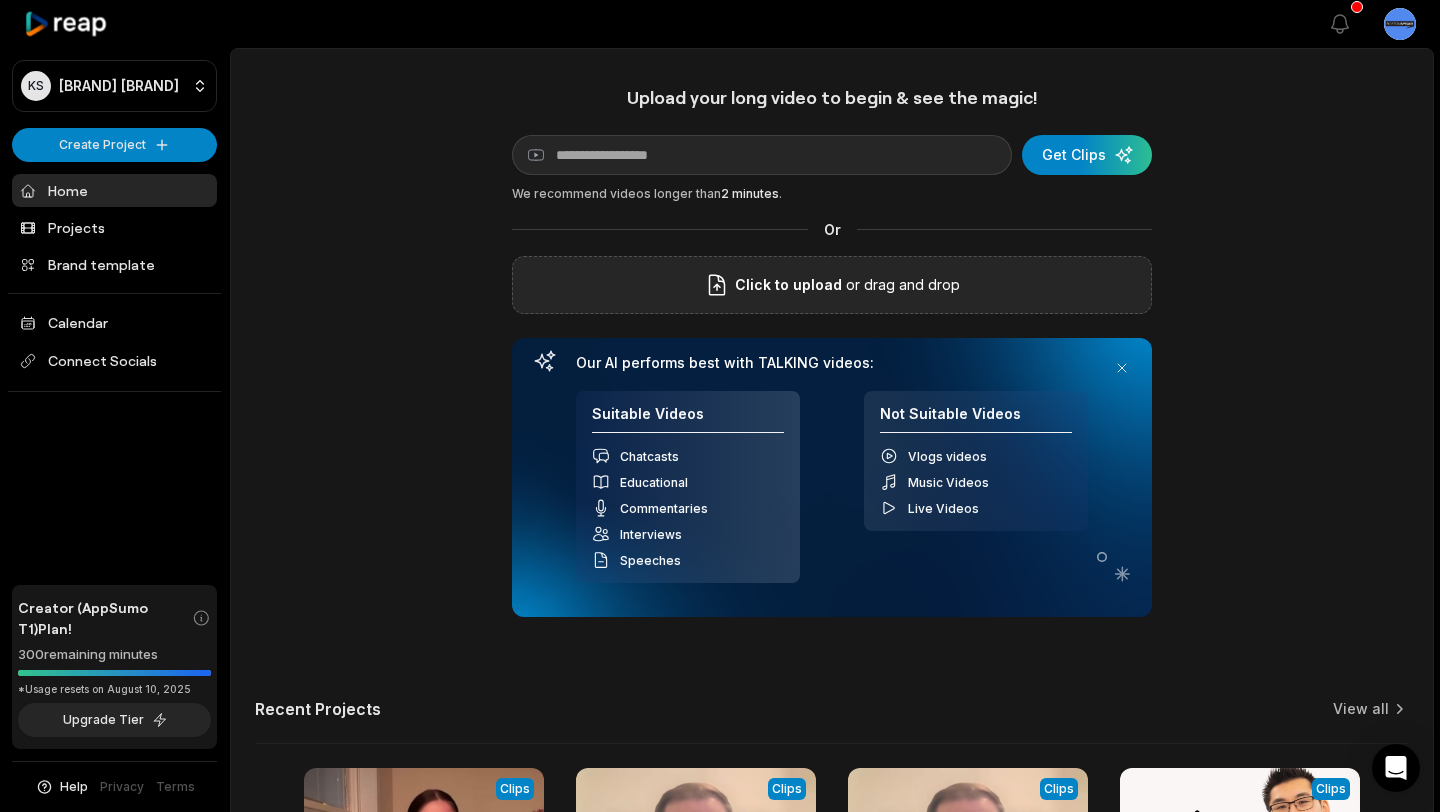 click on "Click to upload or drag and drop" at bounding box center [832, 285] 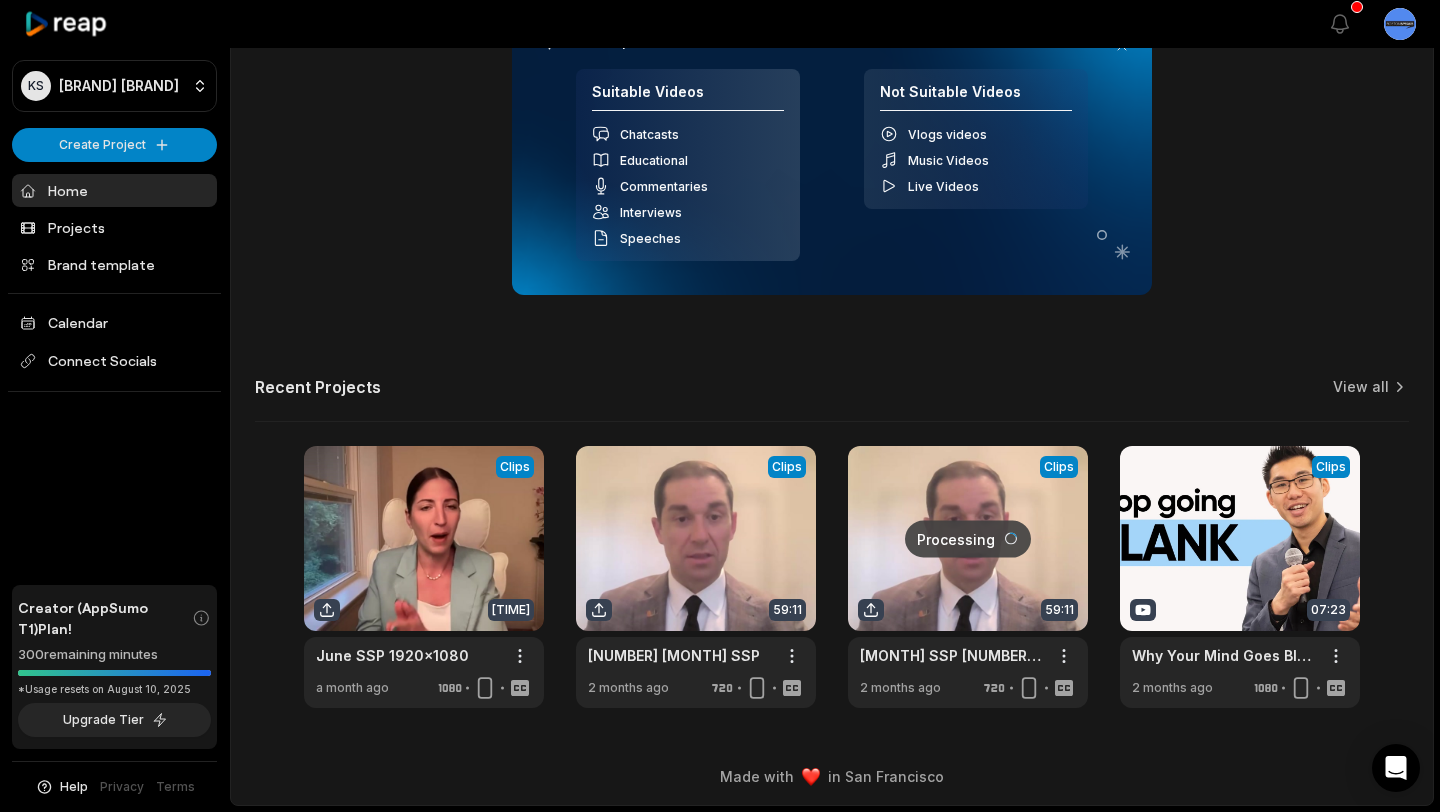 scroll, scrollTop: 0, scrollLeft: 0, axis: both 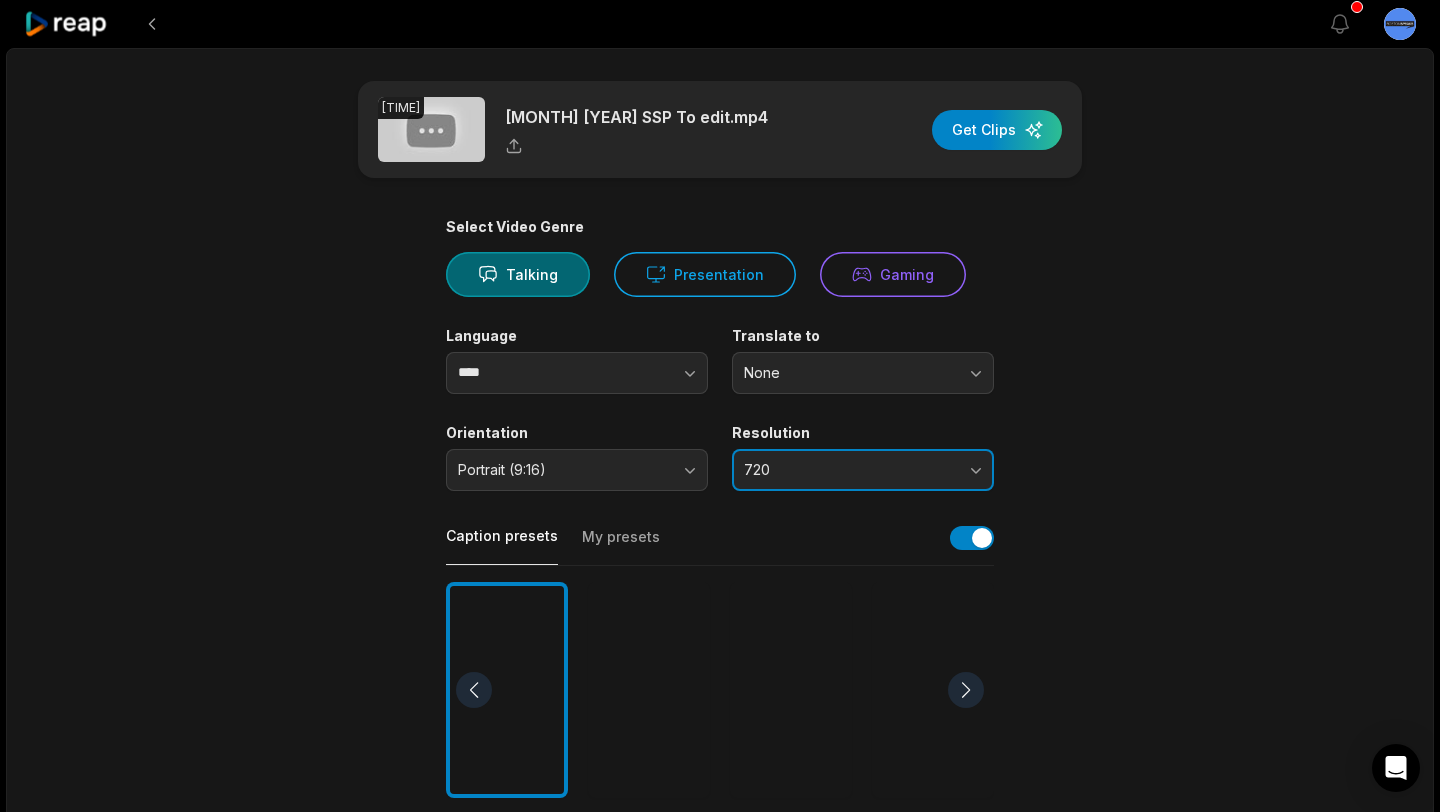 click on "720" at bounding box center [849, 470] 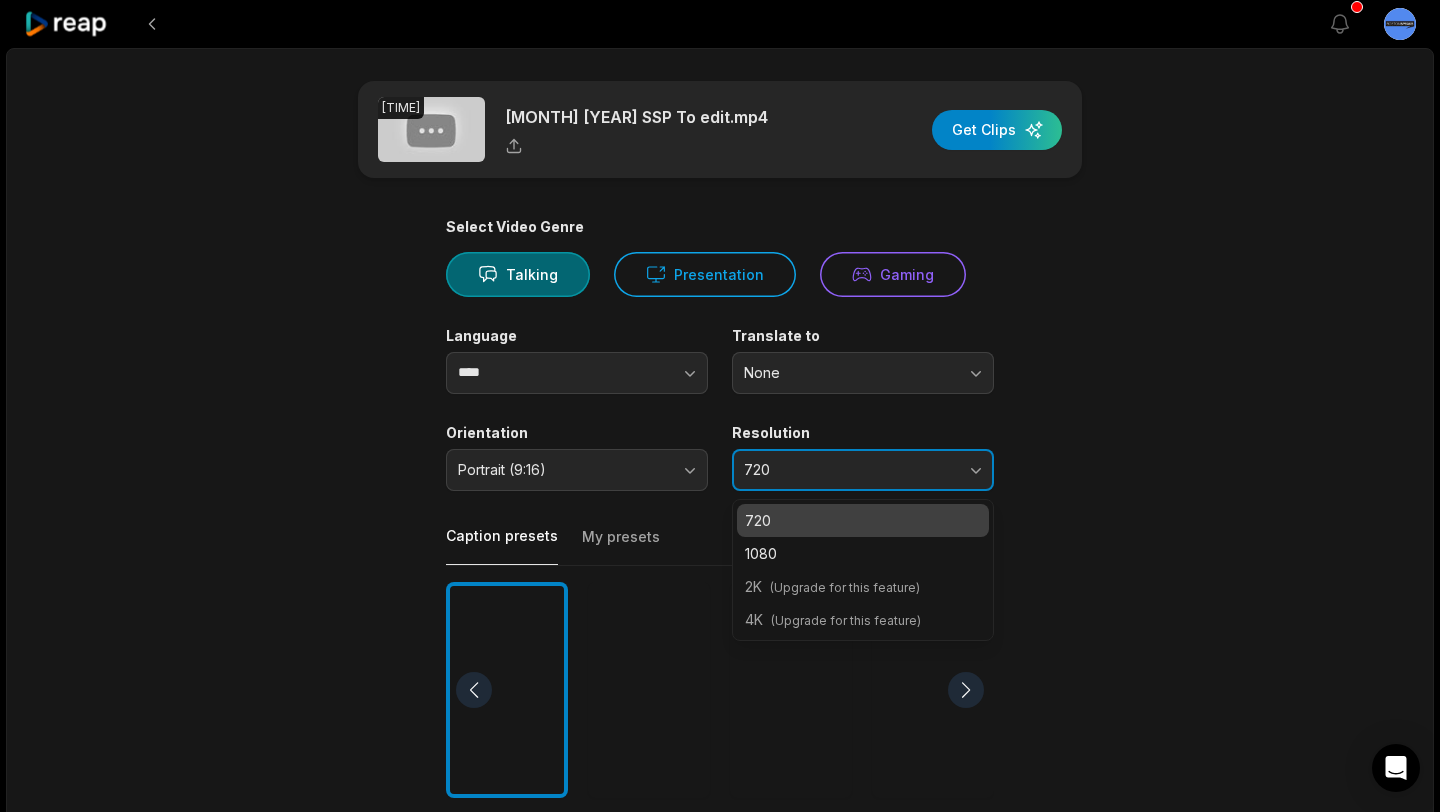 click on "720" at bounding box center (849, 470) 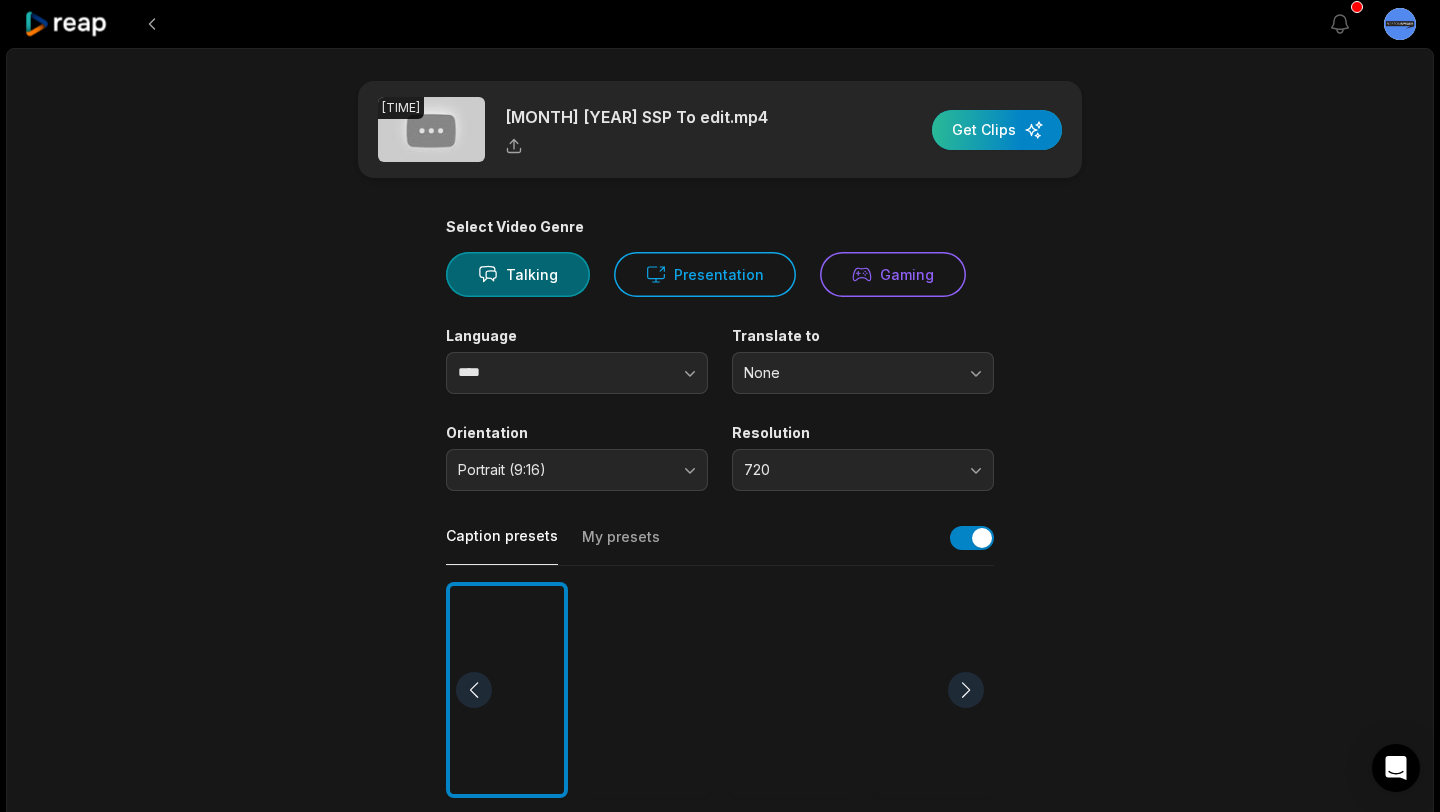 click at bounding box center (997, 130) 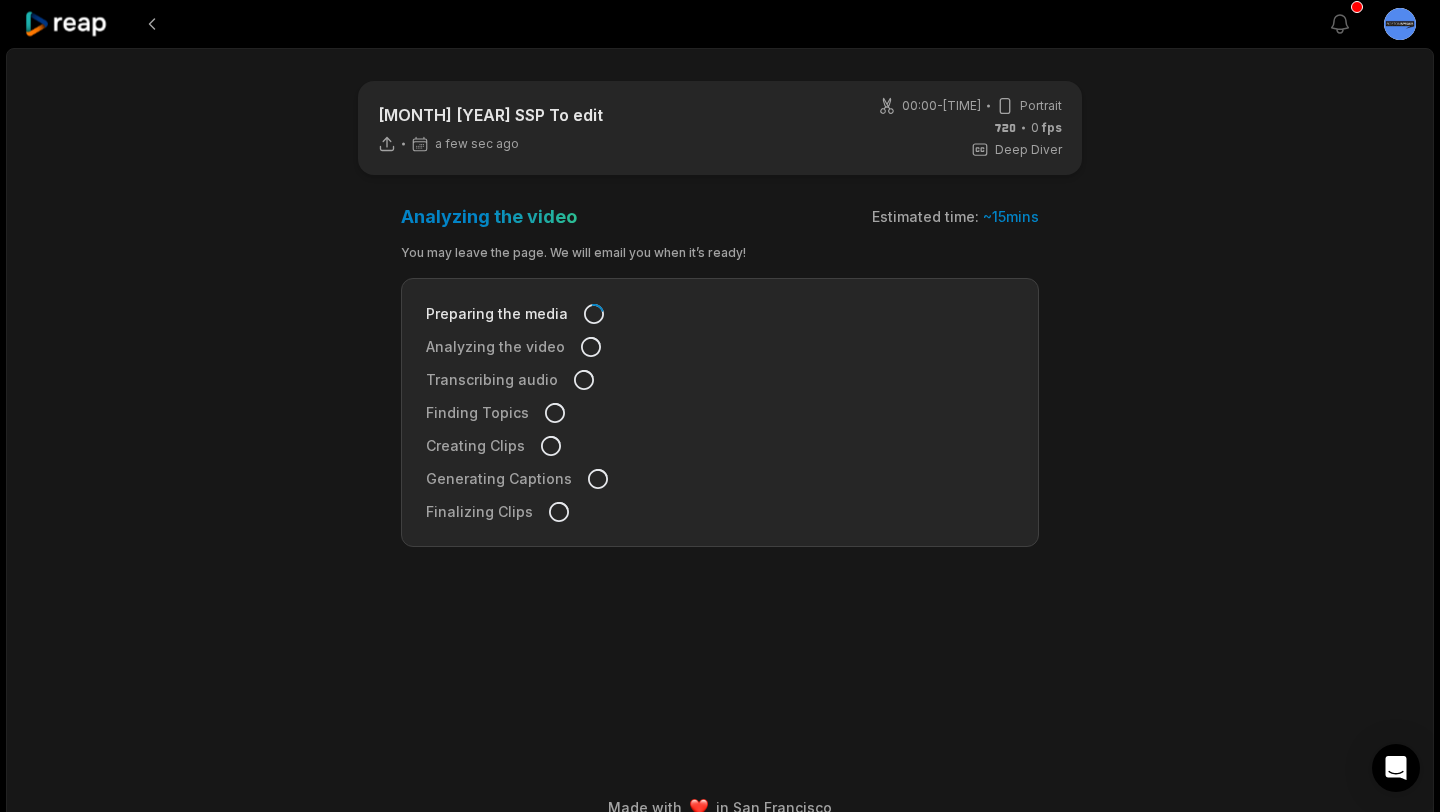 click on "[MONTH] [YEAR] SSP To edit a [NUMBER] ago [TIME] - [TIME] Portrait [NUMBER] fps Deep Diver Analyzing the video Estimated time: ~ [NUMBER] mins You may leave the page. We will email you when it’s ready! Preparing the media Analyzing the video Transcribing audio Finding Topics Creating Clips Generating Captions Finalizing Clips Made with in [CITY]" at bounding box center (720, 442) 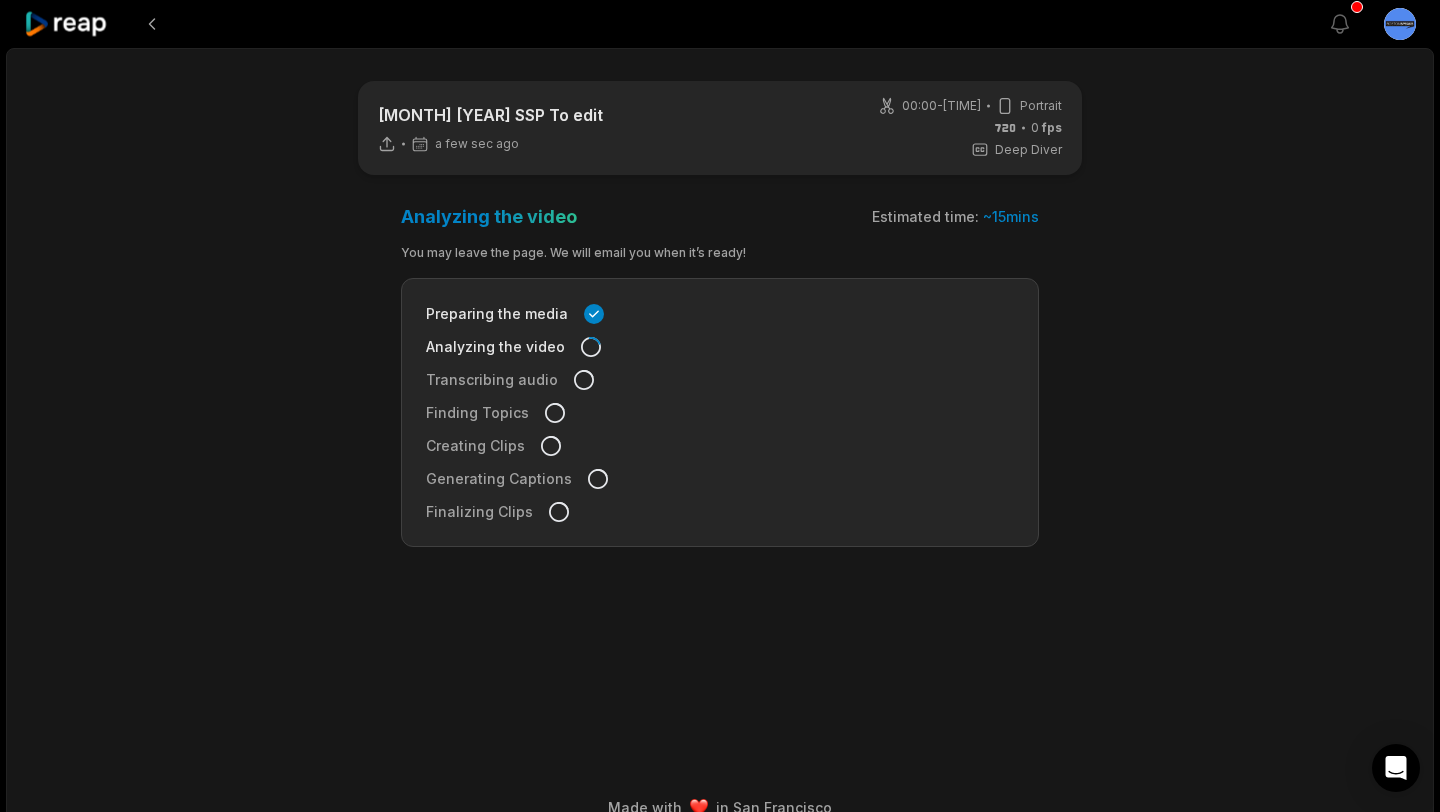 click on "[MONTH] [YEAR] SSP To edit a [NUMBER] ago [TIME] - [TIME] Portrait [NUMBER] fps Deep Diver Analyzing the video Estimated time: ~ [NUMBER] mins You may leave the page. We will email you when it’s ready! Preparing the media Analyzing the video Transcribing audio Finding Topics Creating Clips Generating Captions Finalizing Clips Made with in [CITY]" at bounding box center (720, 442) 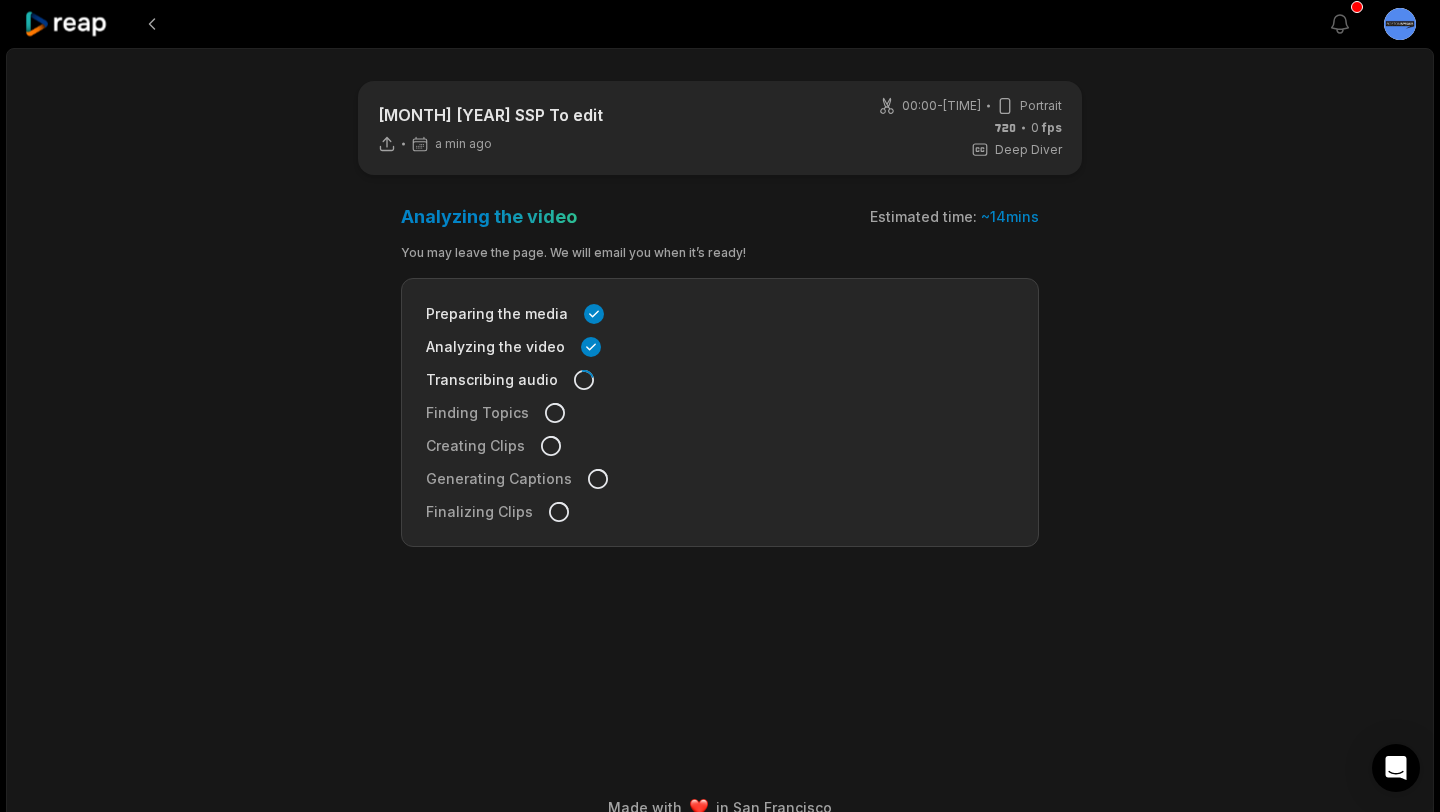click on "[MONTH] [YEAR] SSP To edit a [NUMBER] ago [TIME] - [TIME] Portrait [NUMBER] fps Deep Diver Analyzing the video Estimated time: ~ [NUMBER] mins You may leave the page. We will email you when it’s ready! Preparing the media Analyzing the video Transcribing audio Finding Topics Creating Clips Generating Captions Finalizing Clips Made with in [CITY]" at bounding box center [720, 442] 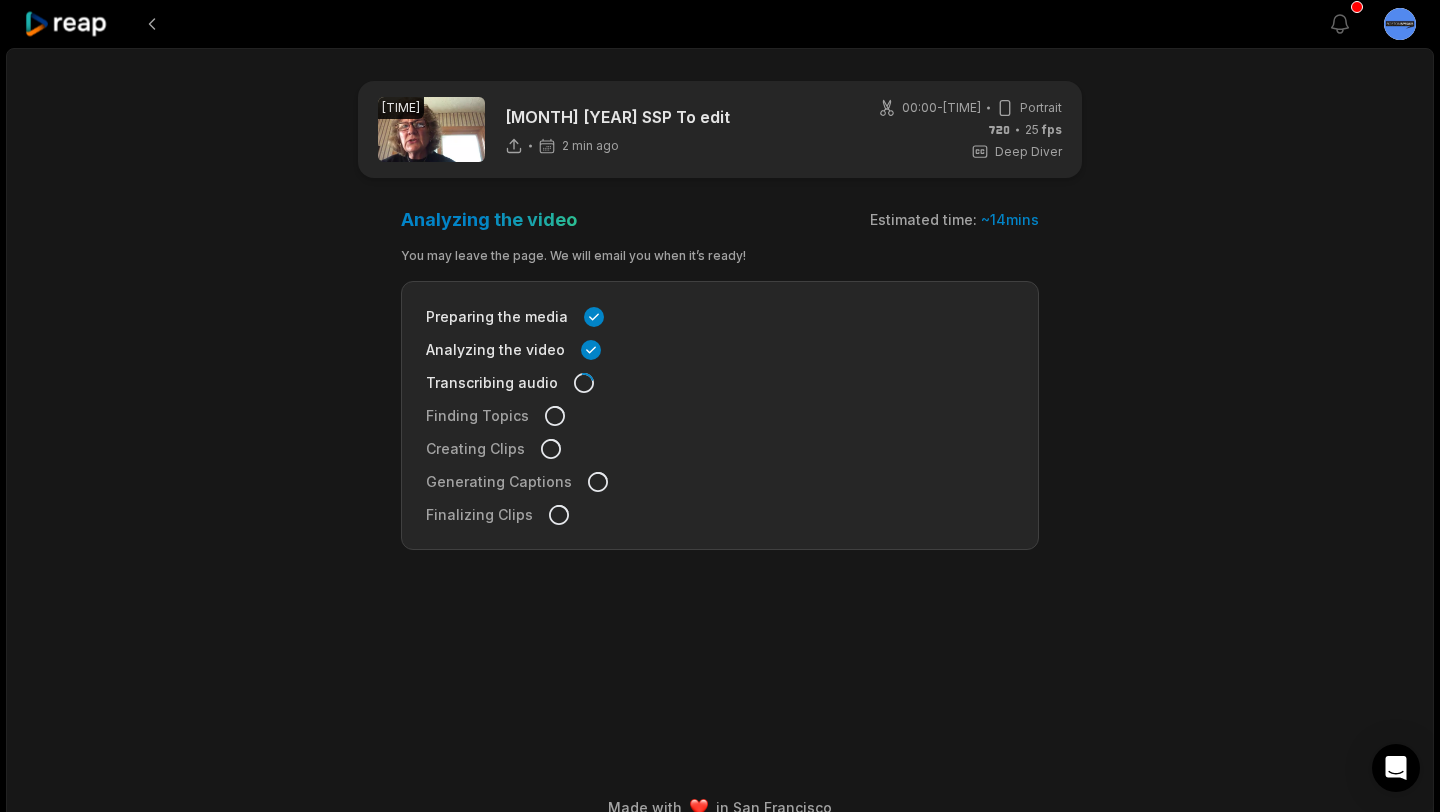 click on "[TIME] [MONTH] [YEAR] SSP To edit [NUMBER] min ago [TIME] - [TIME] Portrait [NUMBER] fps Deep Diver Analyzing the video Estimated time: ~ [NUMBER] mins You may leave the page. We will email you when it’s ready! Preparing the media Analyzing the video Transcribing audio Finding Topics Creating Clips Generating Captions Finalizing Clips Made with in [CITY]" at bounding box center [720, 442] 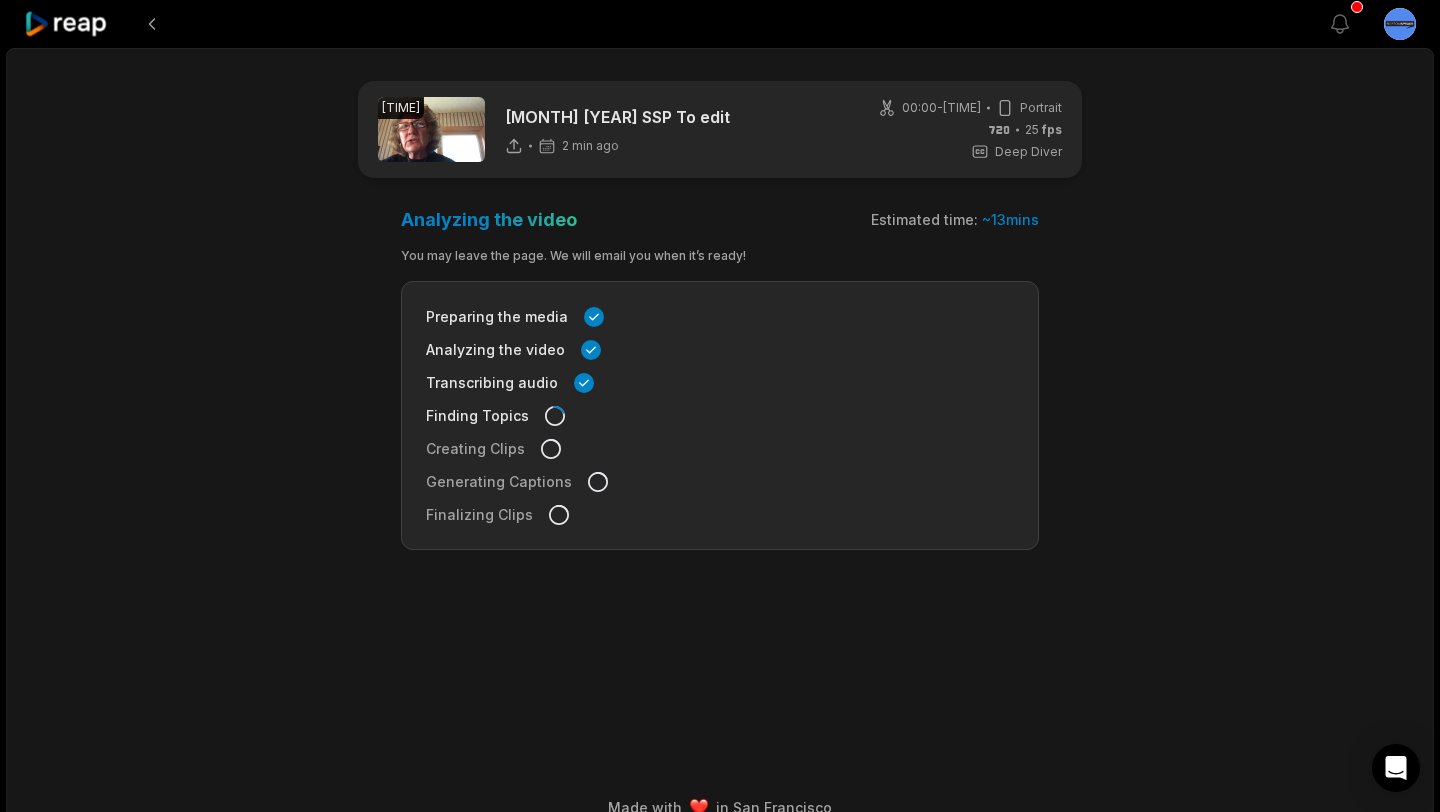 click on "[TIME] [MONTH] [YEAR] SSP To edit [TIME] ago [TIME] - [TIME] Portrait [NUMBER] fps Deep Diver Analyzing the video Estimated time: ~ [NUMBER] mins You may leave the page. We will email you when it’s ready! Preparing the media Analyzing the video Transcribing audio Finding Topics Creating Clips Generating Captions Finalizing Clips Made with in [CITY]" at bounding box center (720, 442) 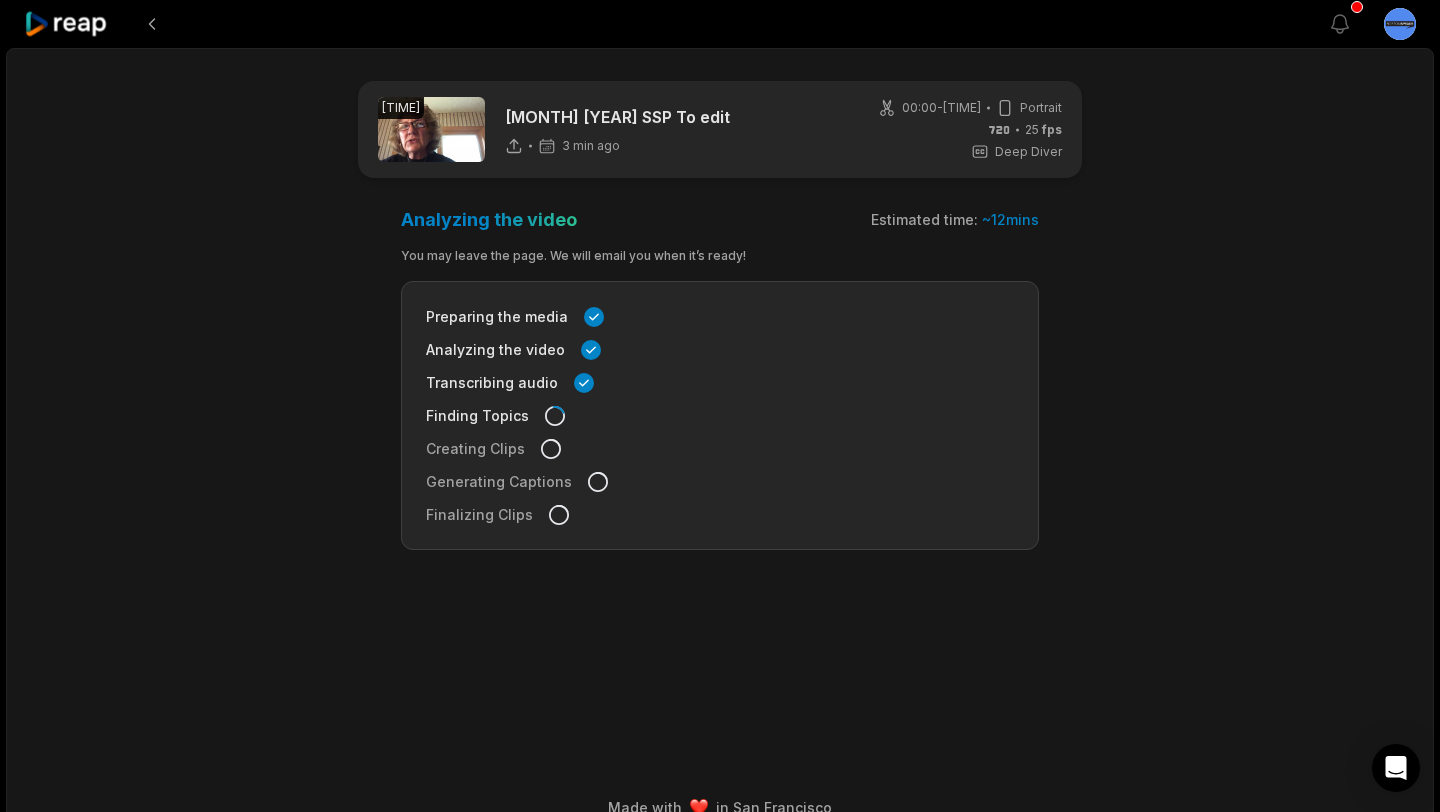 click on "[TIME] [MONTH] [YEAR] SSP To edit [NUMBER] min ago [TIME] - [TIME] Portrait [NUMBER] fps Deep Diver Analyzing the video Estimated time: ~ [NUMBER] mins You may leave the page. We will email you when it’s ready! Preparing the media Analyzing the video Transcribing audio Finding Topics Creating Clips Generating Captions Finalizing Clips Made with in [CITY]" at bounding box center (720, 442) 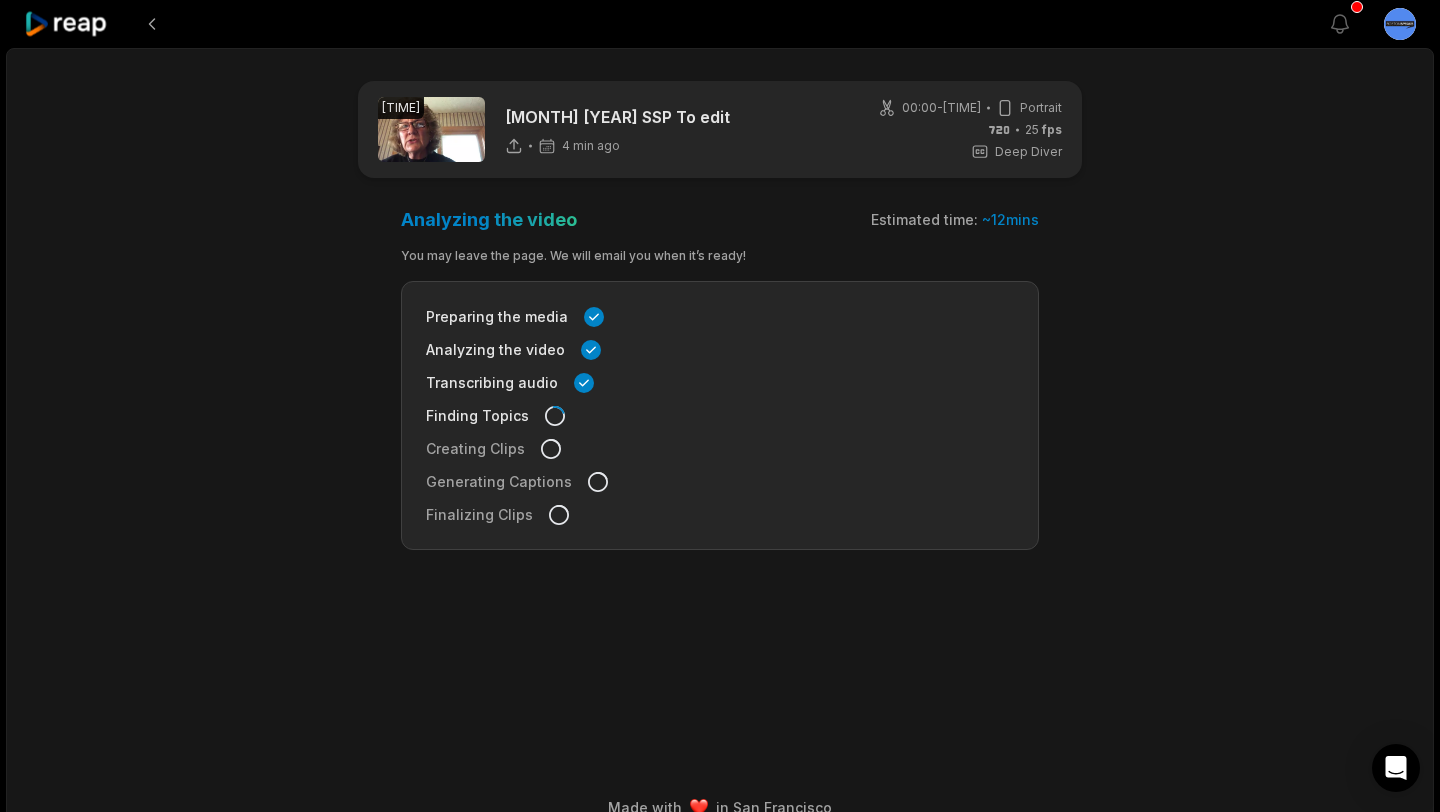 click on "[TIME] [MONTH] [YEAR] SSP To edit [NUMBER] min ago [TIME] - [TIME] Portrait [NUMBER] fps Deep Diver Analyzing the video Estimated time: ~ [NUMBER] mins You may leave the page. We will email you when it’s ready! Preparing the media Analyzing the video Transcribing audio Finding Topics Creating Clips Generating Captions Finalizing Clips Made with in [CITY]" at bounding box center [720, 442] 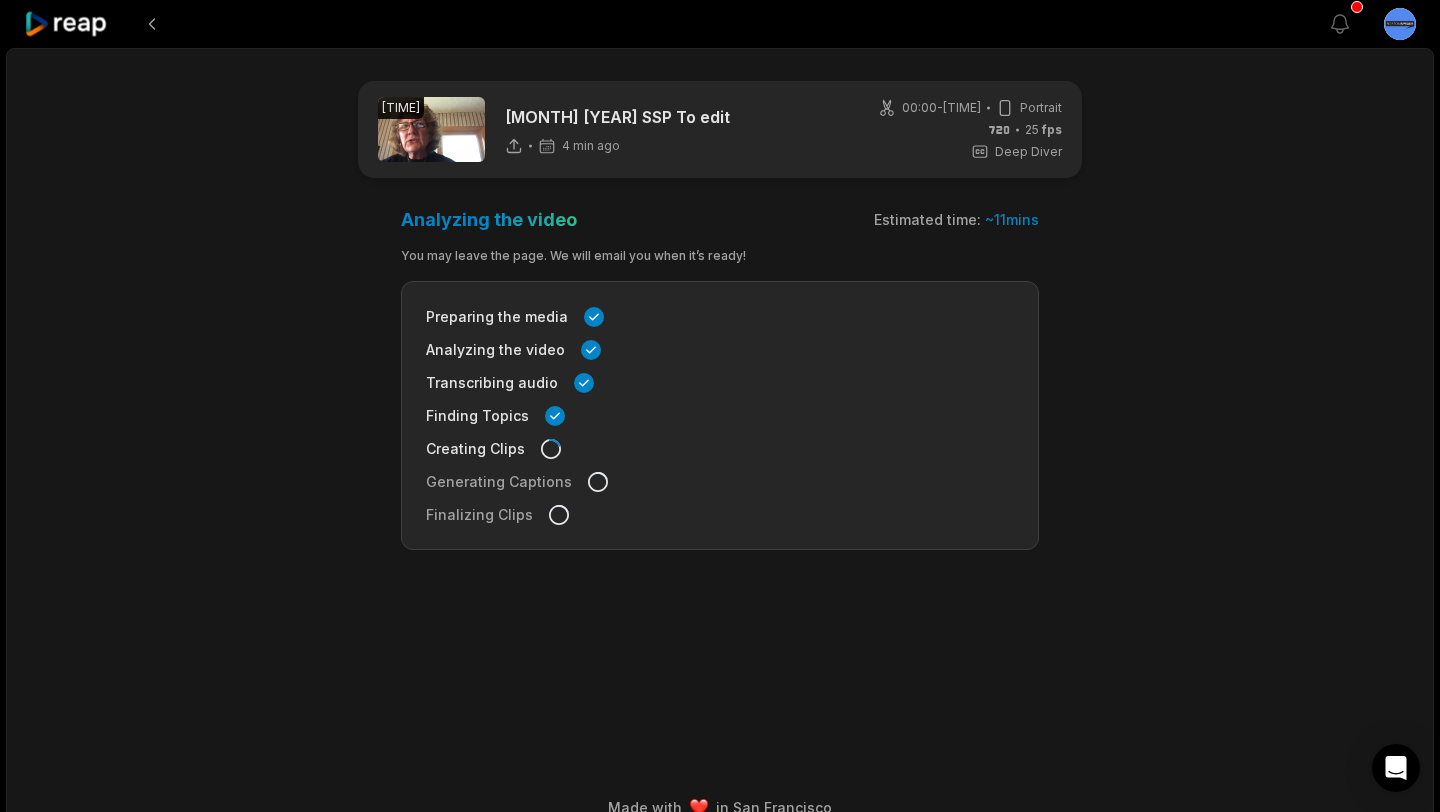 click on "[TIME] [MONTH] [YEAR] SSP To edit [NUMBER] min ago [TIME] - [TIME] Portrait [NUMBER] fps Deep Diver Analyzing the video Estimated time: ~ [NUMBER] mins You may leave the page. We will email you when it’s ready! Preparing the media Analyzing the video Transcribing audio Finding Topics Creating Clips Generating Captions Finalizing Clips Made with in [CITY]" at bounding box center [720, 442] 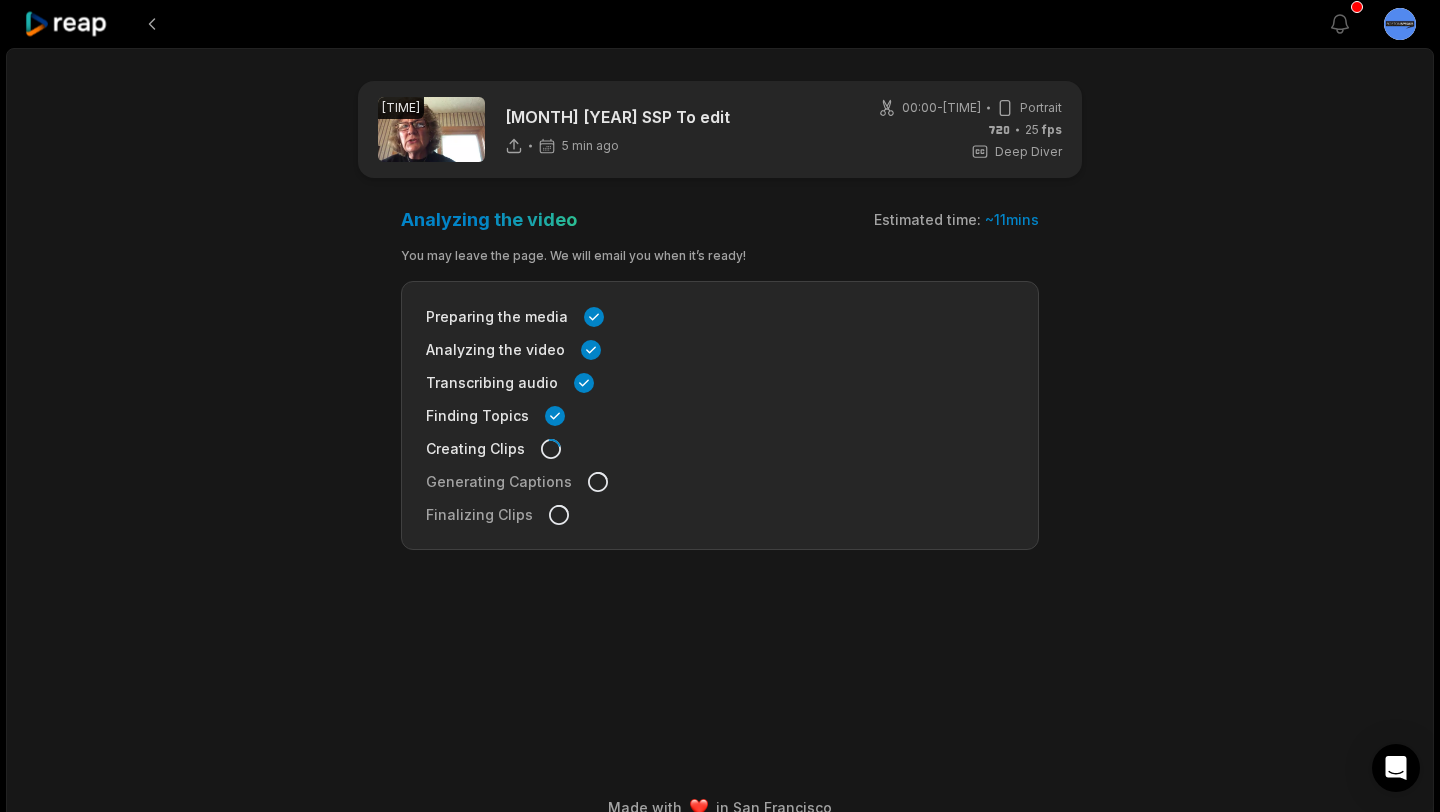 click on "[TIME] [MONTH] [YEAR] SSP To edit [NUMBER] min ago [TIME] - [TIME] Portrait [NUMBER] fps Deep Diver Analyzing the video Estimated time: ~ [NUMBER] mins You may leave the page. We will email you when it’s ready! Preparing the media Analyzing the video Transcribing audio Finding Topics Creating Clips Generating Captions Finalizing Clips Made with in [CITY]" at bounding box center [720, 442] 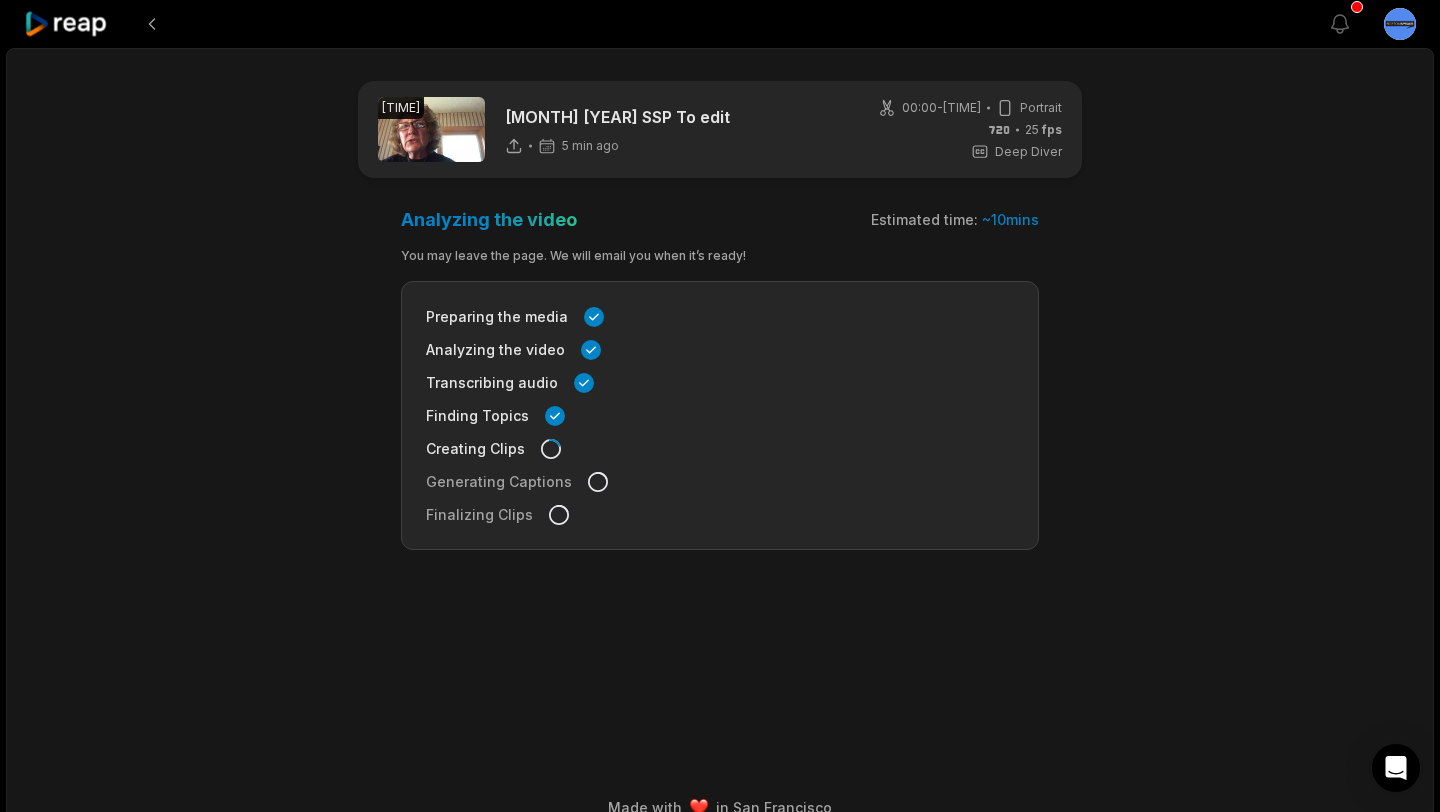 click on "[TIME] [MONTH] [YEAR] SSP To edit [NUMBER] min ago [TIME] - [TIME] Portrait [NUMBER] fps Deep Diver Analyzing the video Estimated time: ~ [NUMBER] mins You may leave the page. We will email you when it’s ready! Preparing the media Analyzing the video Transcribing audio Finding Topics Creating Clips Generating Captions Finalizing Clips Made with in [CITY]" at bounding box center (720, 442) 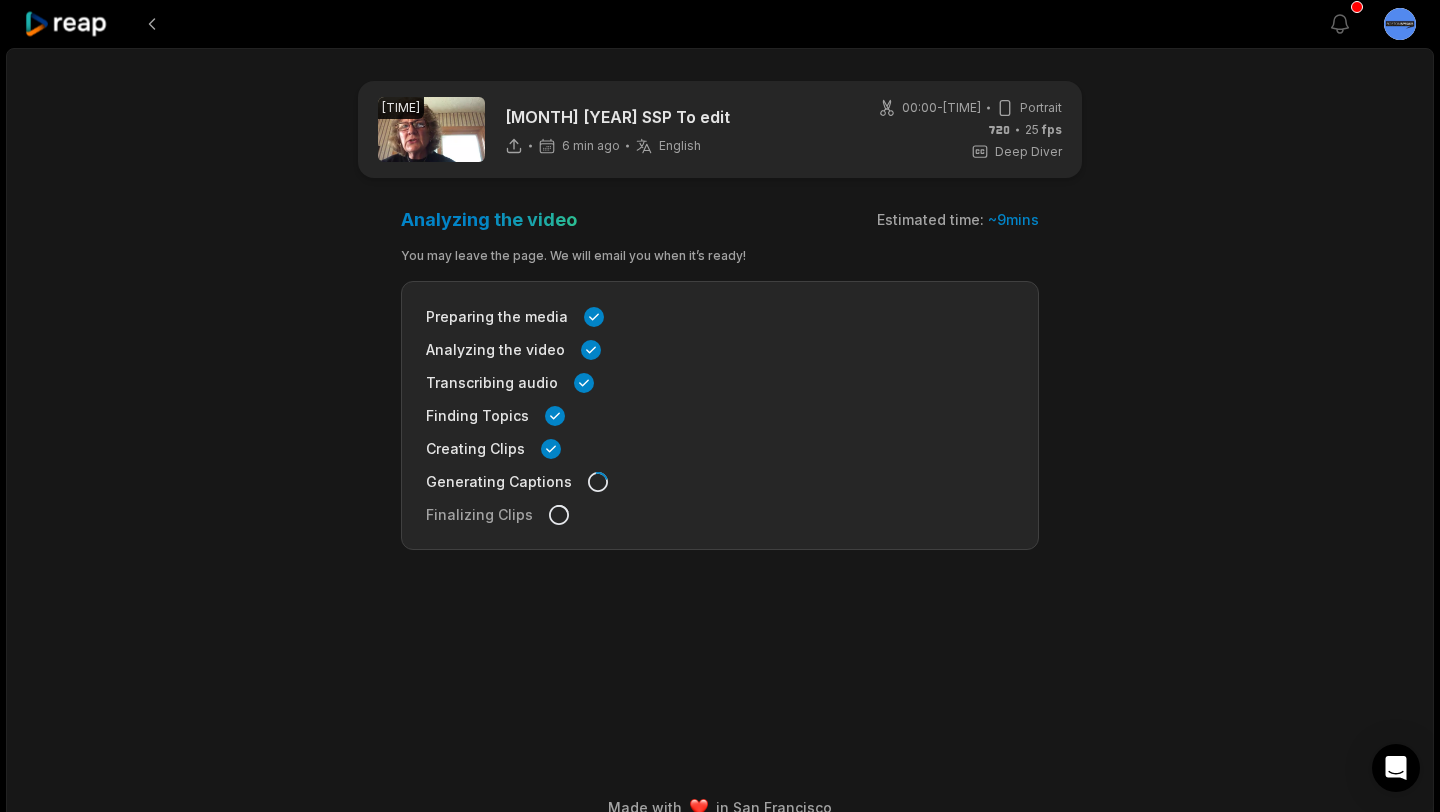 click on "[TIME] [MONTH] [YEAR] SSP To edit [NUMBER] min ago [TIME] - [TIME] Portrait [NUMBER] fps Deep Diver Analyzing the video Estimated time: ~ [NUMBER] mins You may leave the page. We will email you when it’s ready! Preparing the media Analyzing the video Transcribing audio Finding Topics Creating Clips Generating Captions Finalizing Clips Made with in [CITY]" at bounding box center (720, 442) 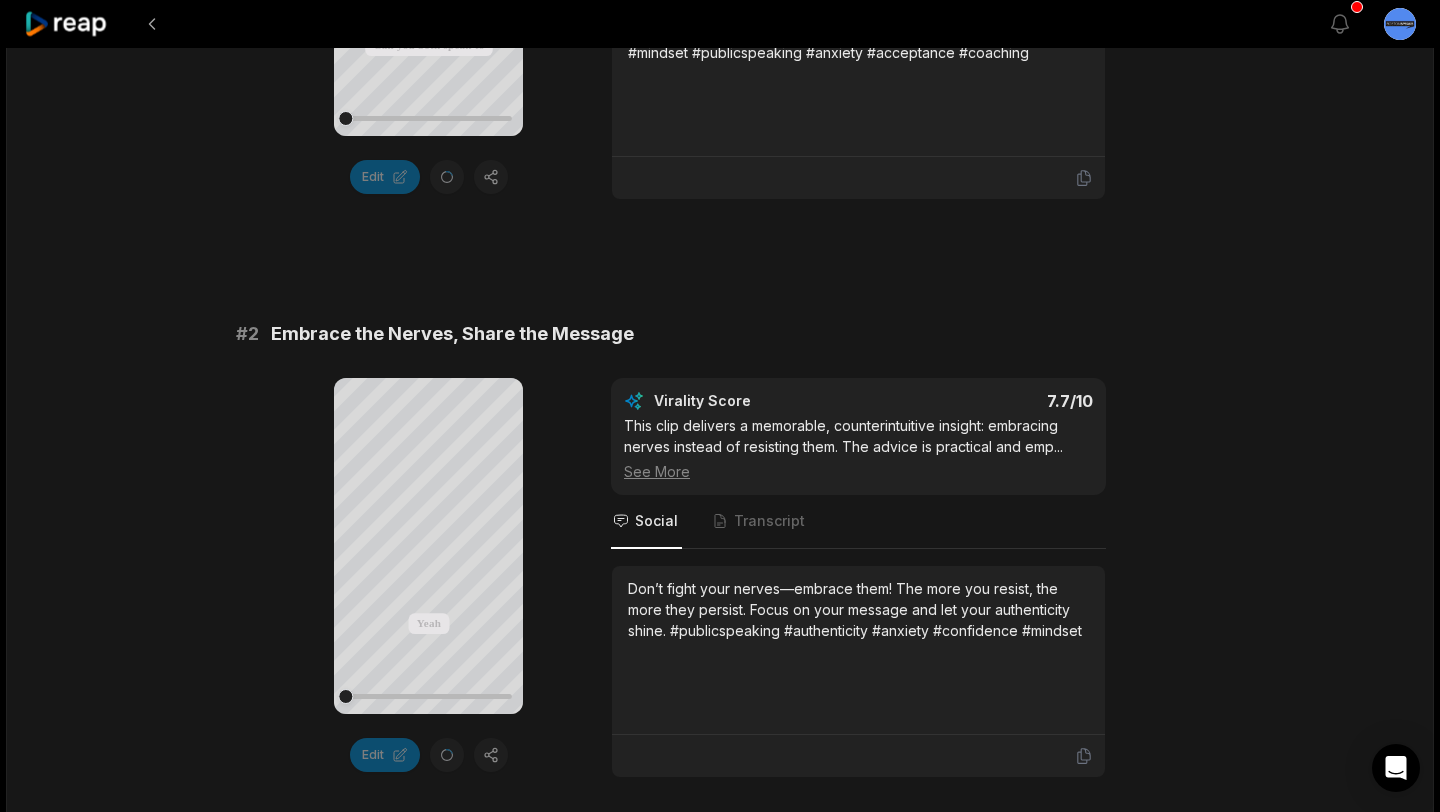 scroll, scrollTop: 346, scrollLeft: 0, axis: vertical 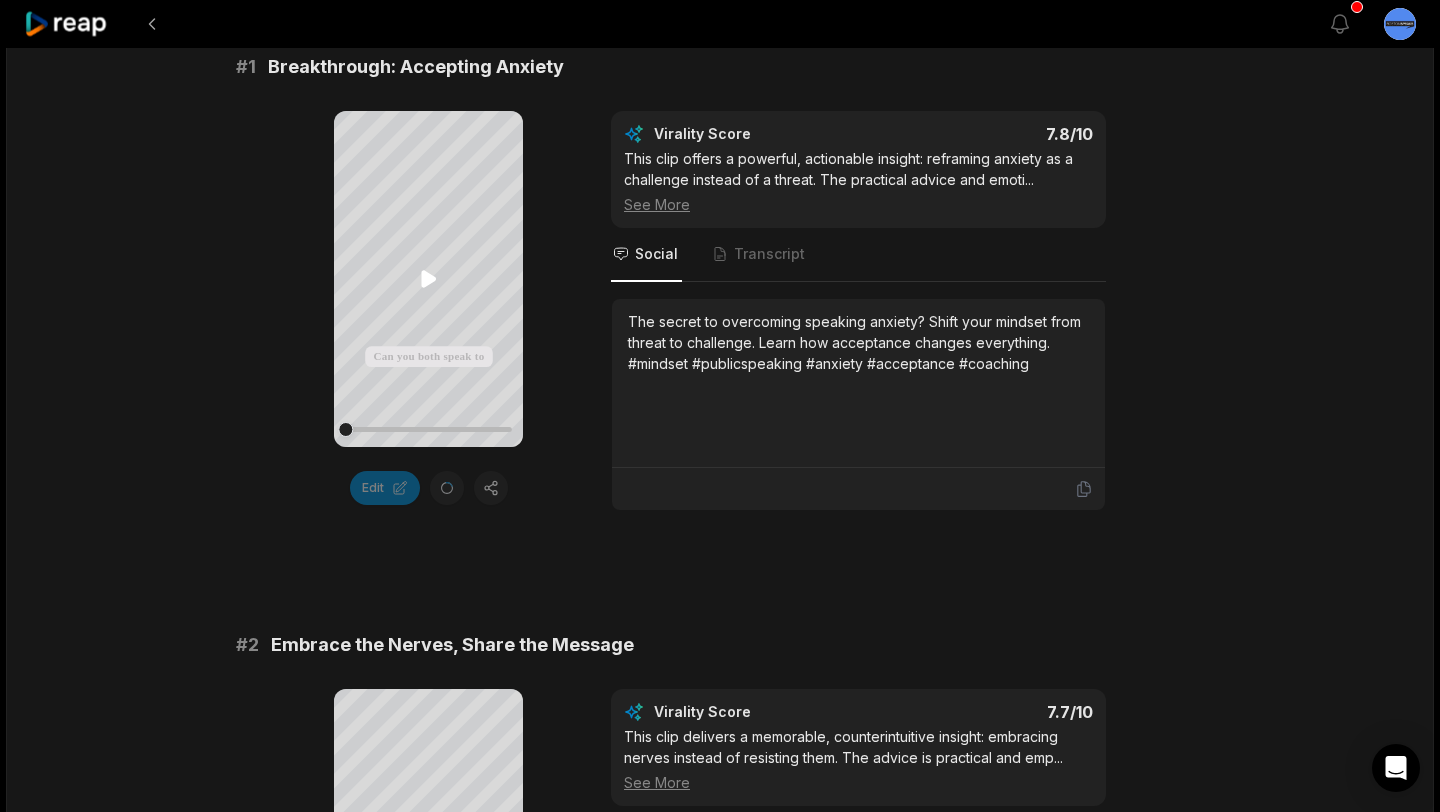 click 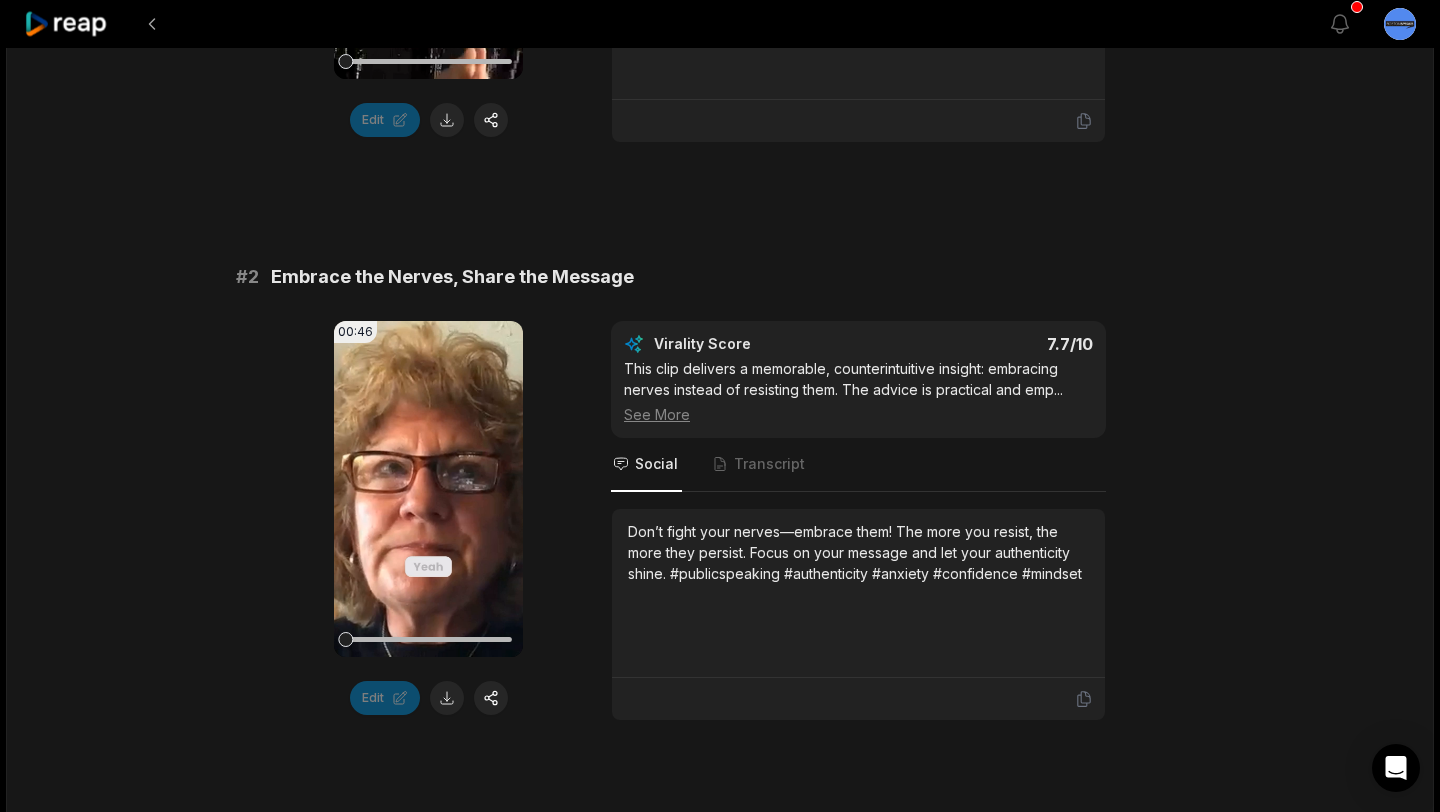 scroll, scrollTop: 0, scrollLeft: 0, axis: both 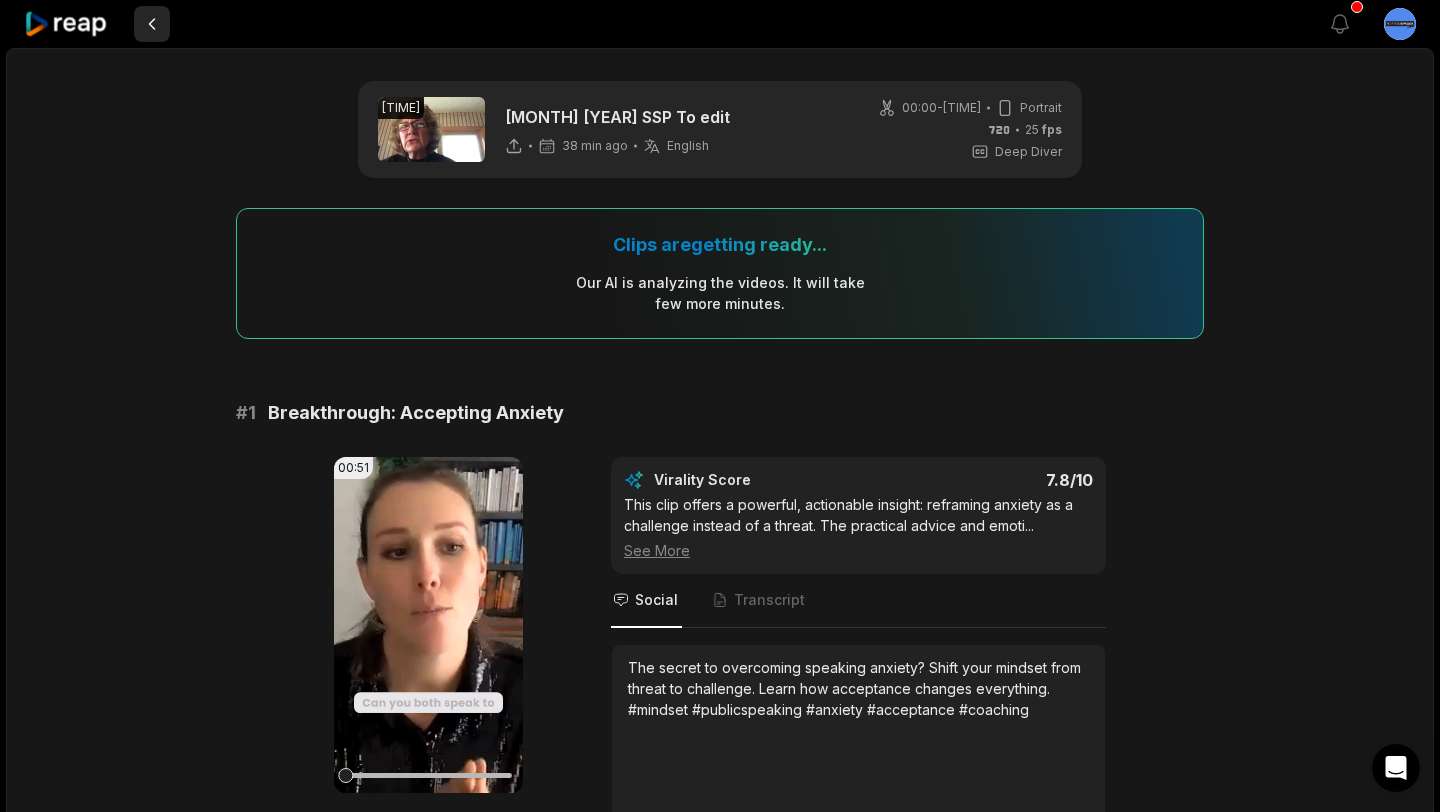 click at bounding box center (152, 24) 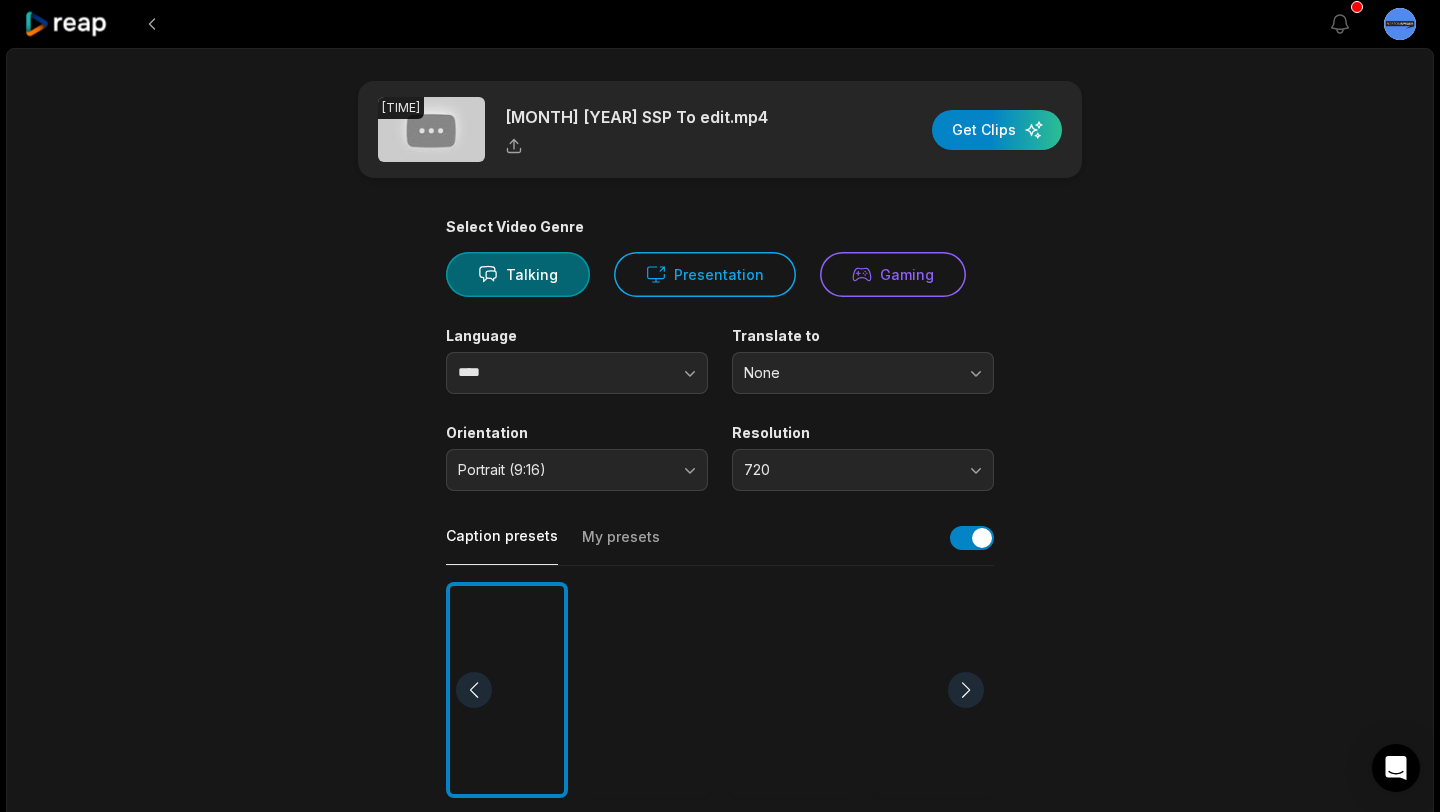 click 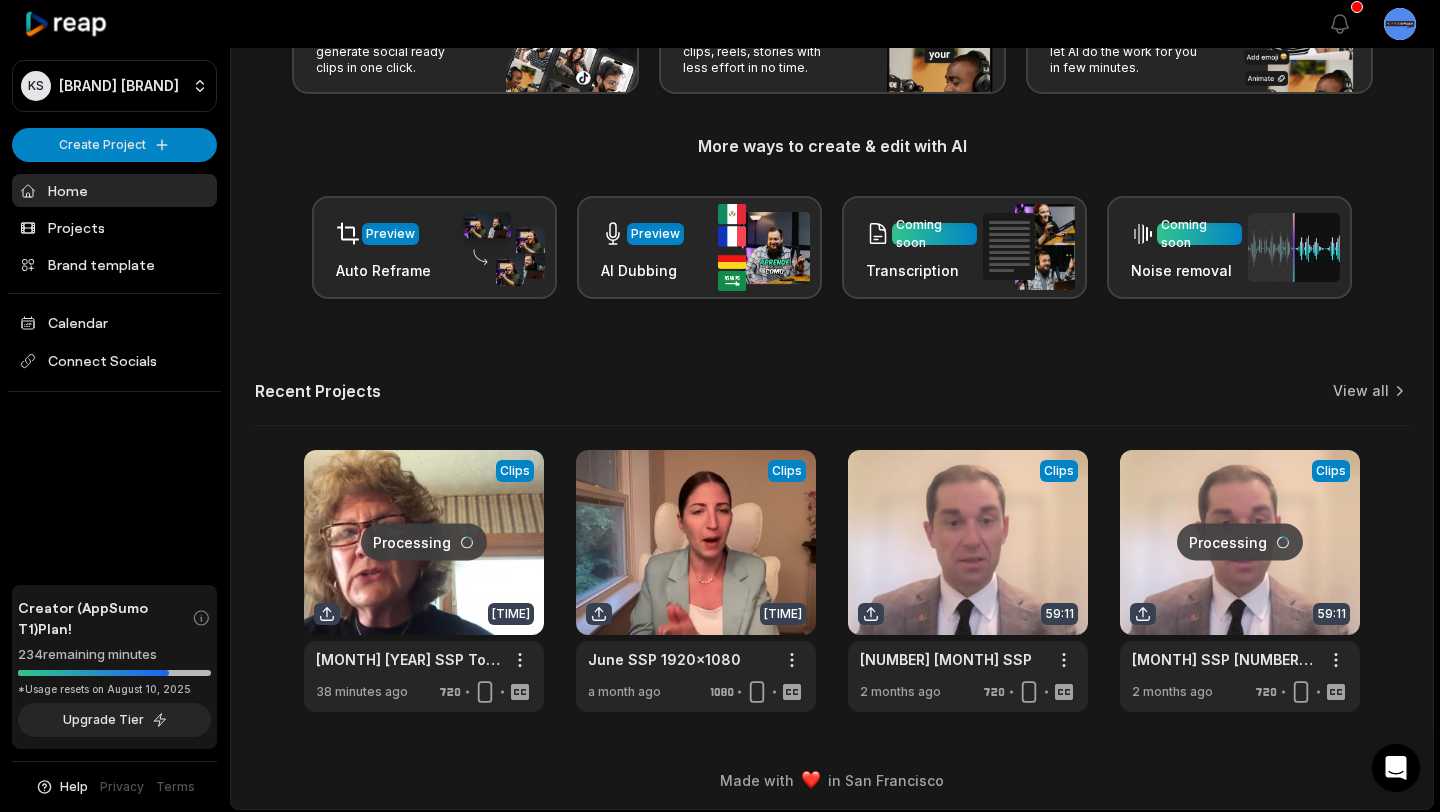 scroll, scrollTop: 186, scrollLeft: 0, axis: vertical 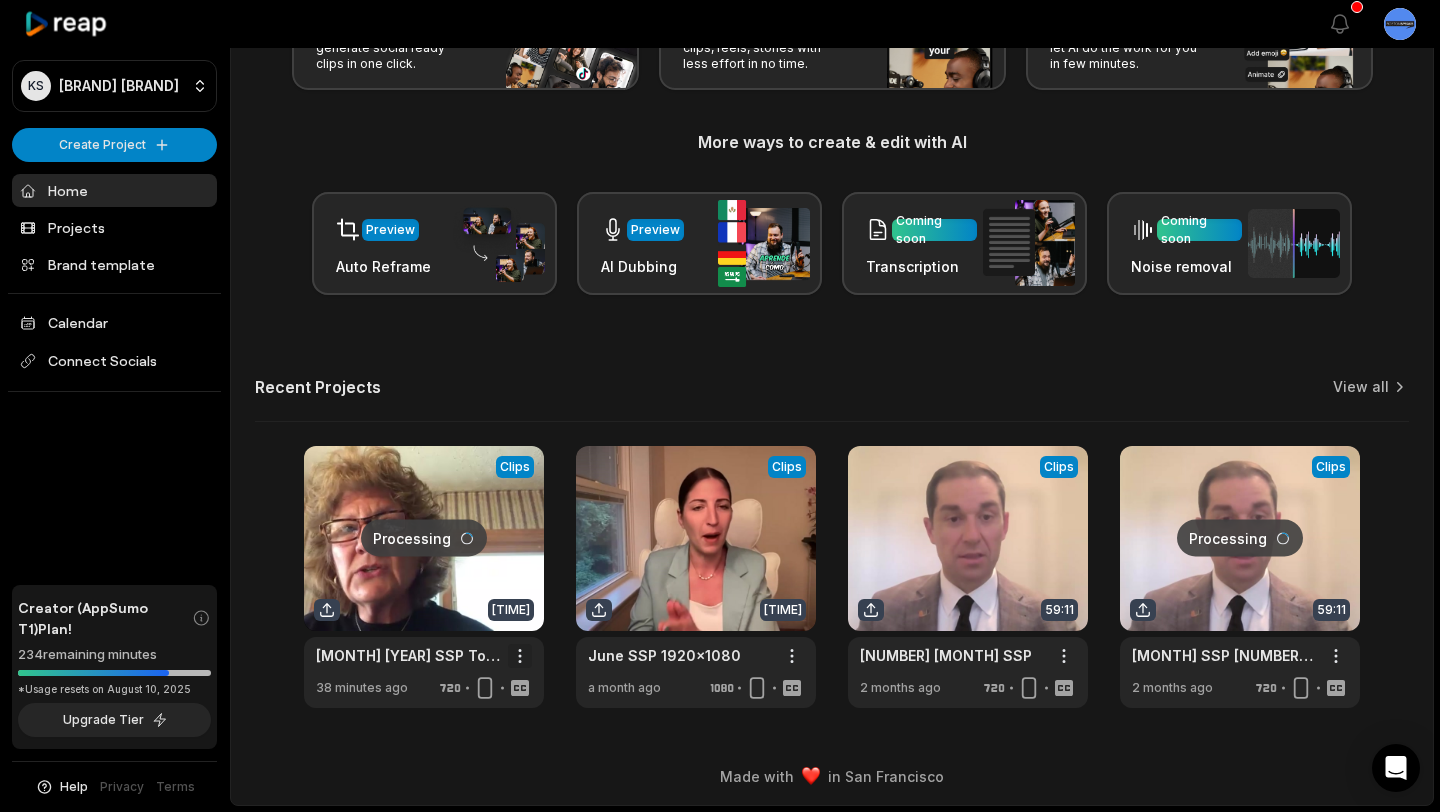 click on "[BRAND] [BRAND] Create Project Home Projects Brand template Calendar Connect Socials Creator (AppSumo T1) Plan! [NUMBER] remaining minutes *Usage resets on [MONTH] [YEAR] Upgrade Tier Help Privacy Terms Open sidebar View notifications Open user menu Let's Get Started! Generate Clips From long videos generate social ready clips in one click. Add Captions Add captions to your clips, reels, stories with less effort in no time. Edit Videos Coming soon Forget hours of editing, let AI do the work for you in few minutes. More ways to create & edit with AI Preview Auto Reframe Preview AI Dubbing Coming soon Transcription Coming soon Noise removal Recent Projects View all Processing Clips [TIME] [MONTH] SSP To edit Open options [NUMBER] minutes ago View Clips Clips [TIME] [MONTH] SSP [NUMBER]x[NUMBER] Open options a month ago View Clips Clips [TIME] [NUMBER] May SSP Open options 2 months ago Processing Clips [TIME] [NUMBER] May SSP [NUMBER] max Open options 2 months ago Made with in [CITY]" at bounding box center [720, 220] 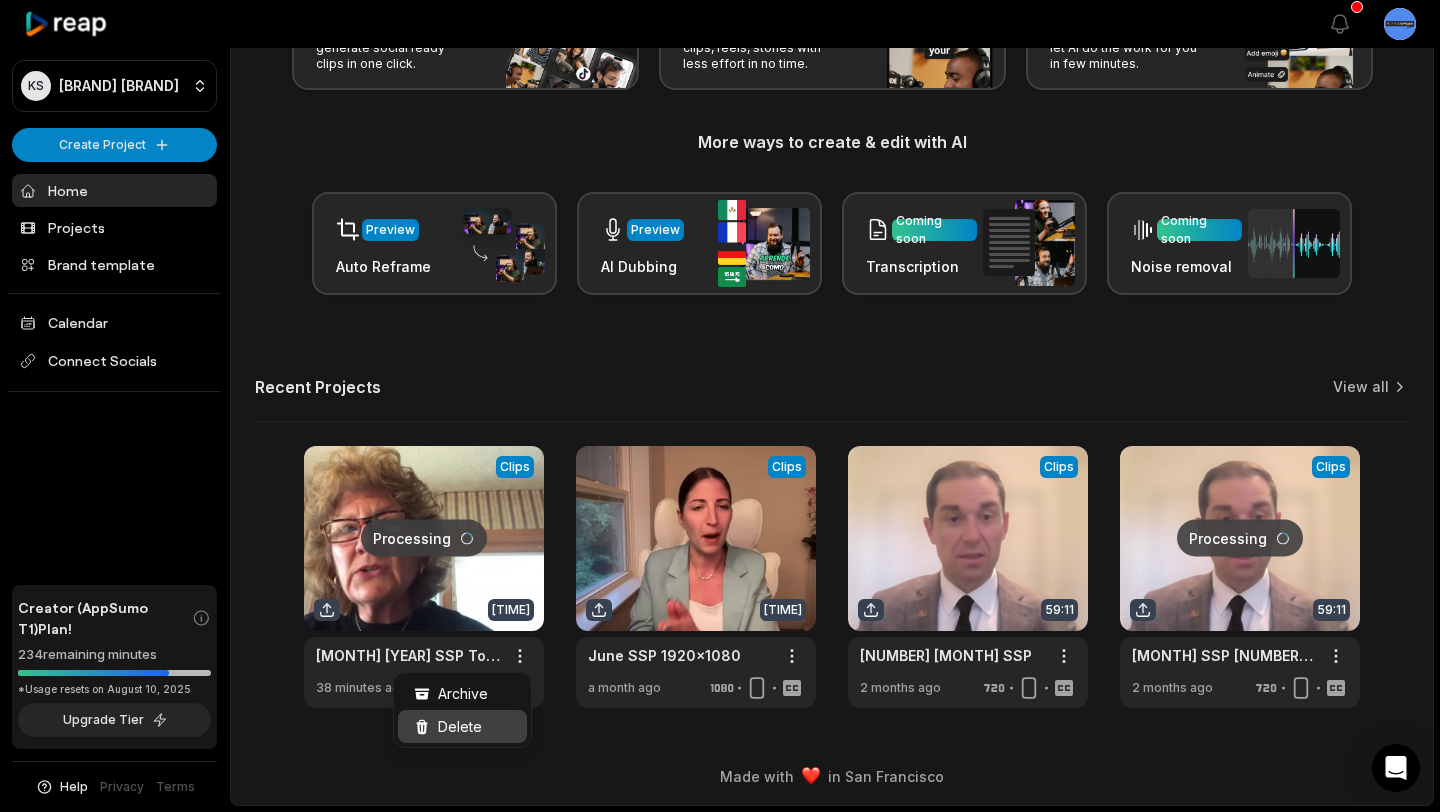 click on "Delete" at bounding box center (462, 726) 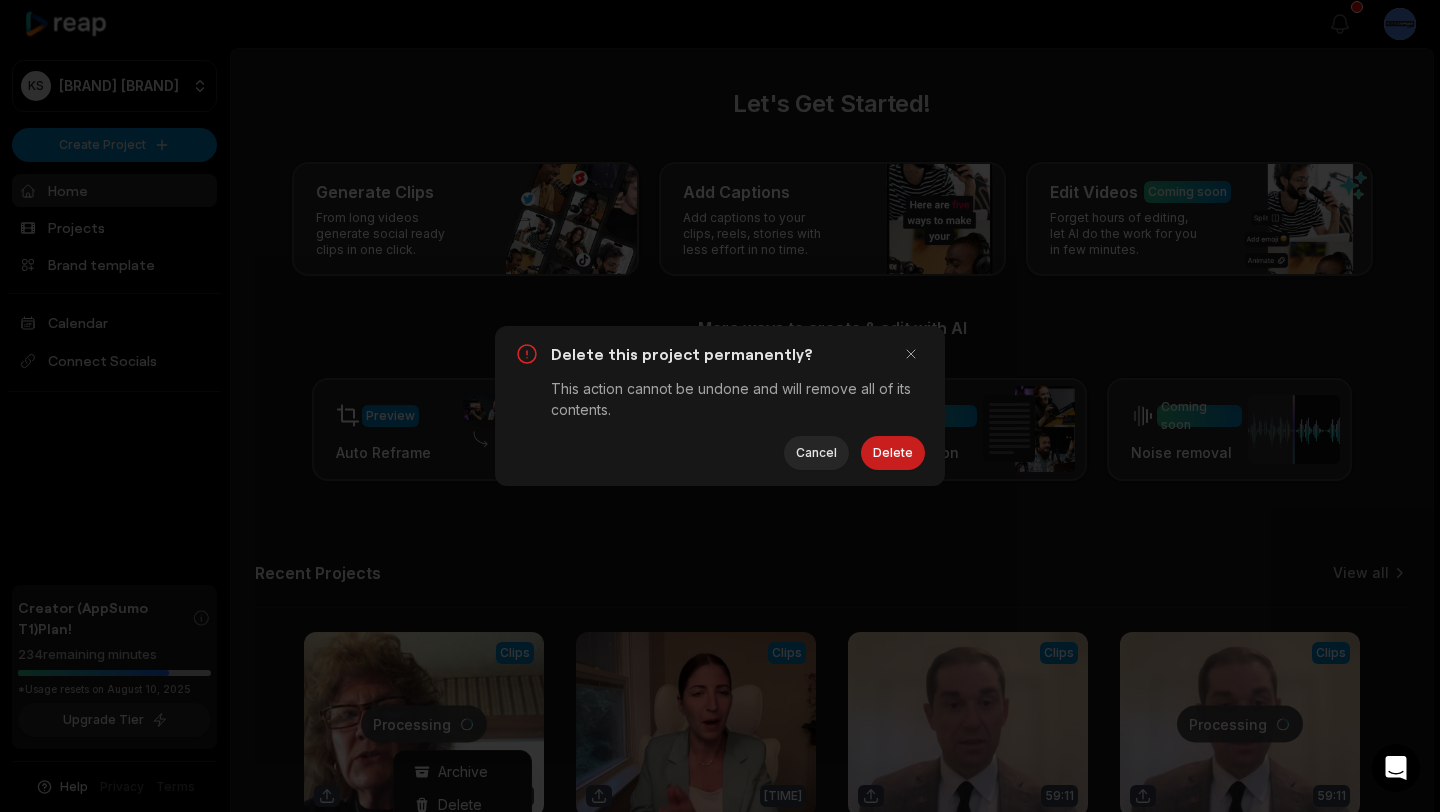 scroll, scrollTop: 0, scrollLeft: 0, axis: both 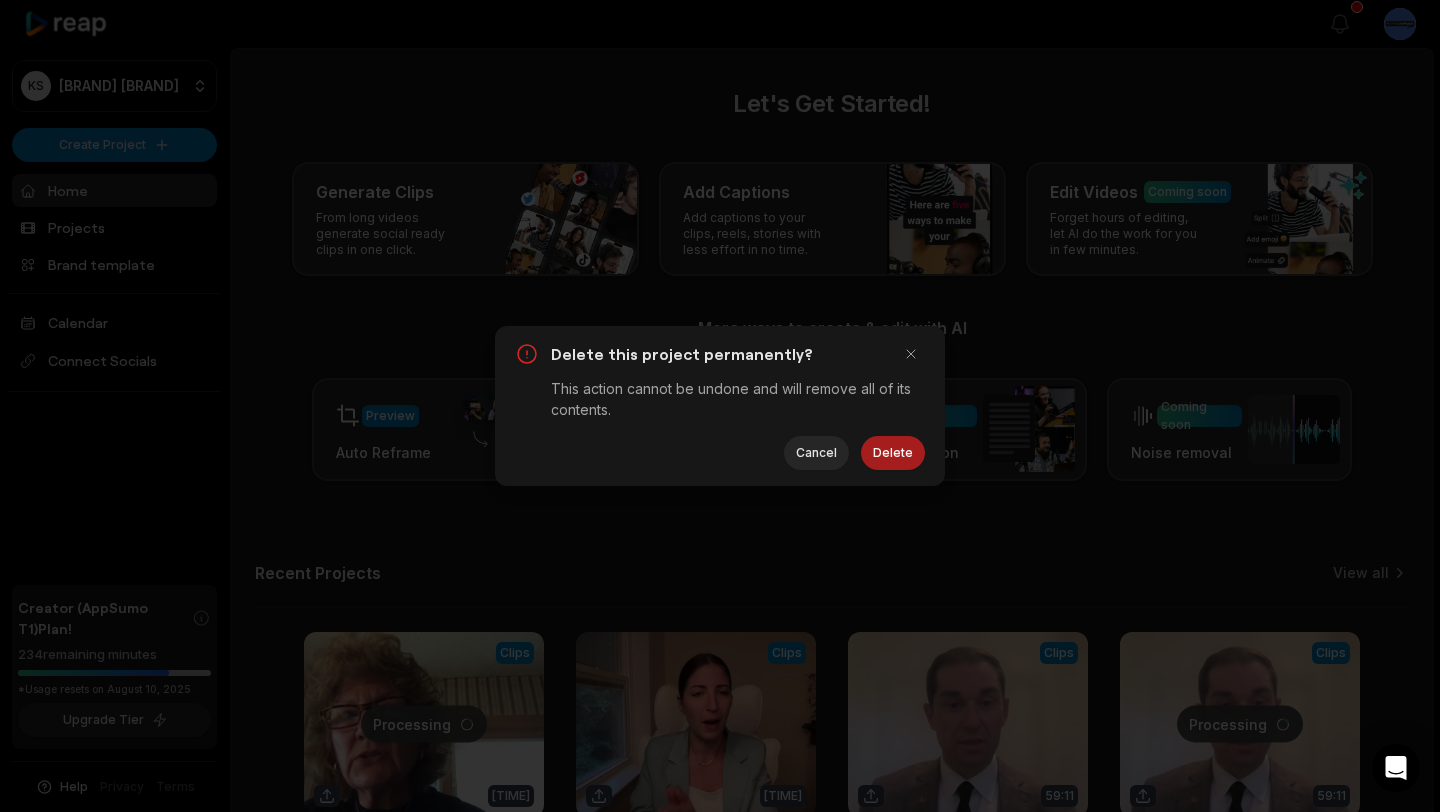 click on "Delete" at bounding box center [893, 453] 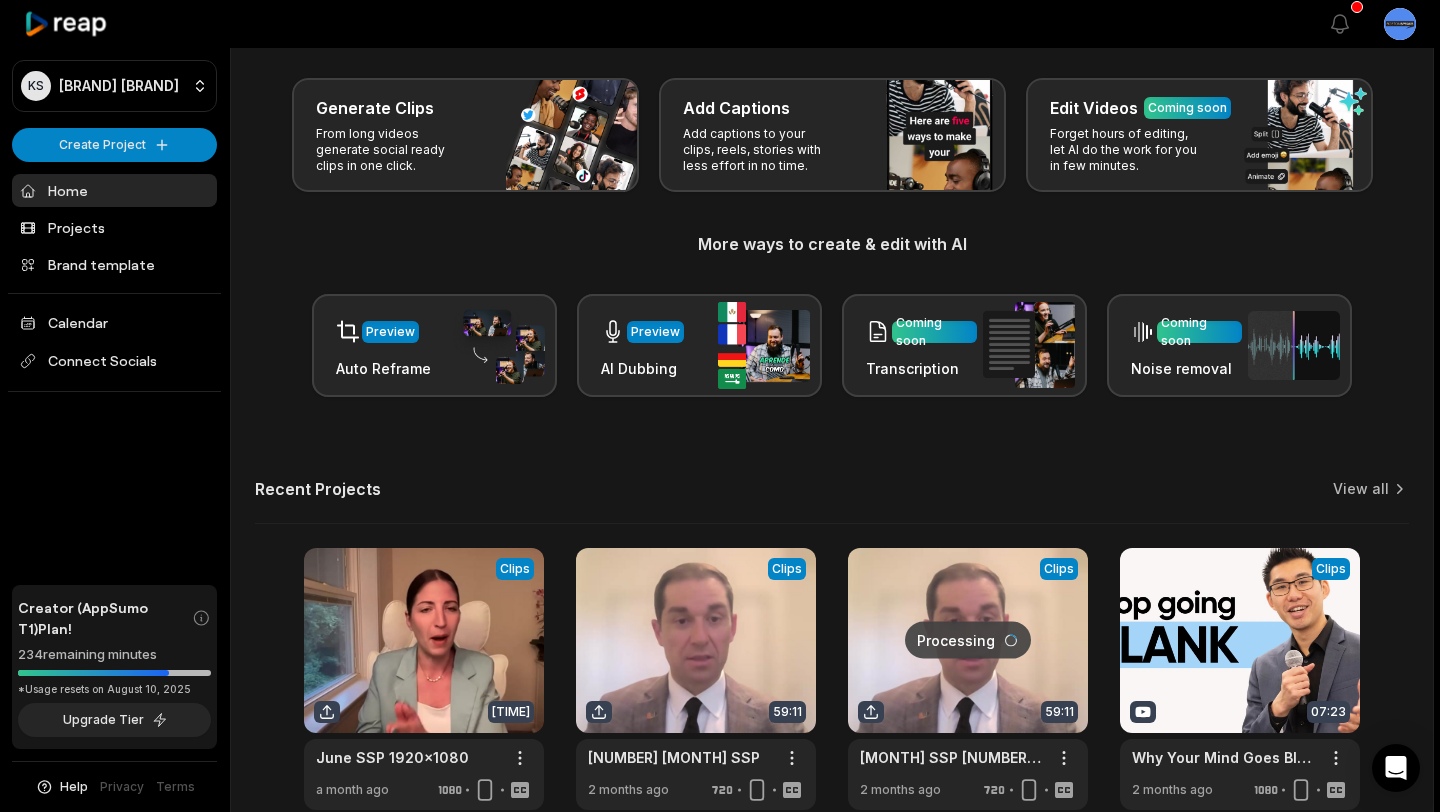 scroll, scrollTop: 80, scrollLeft: 0, axis: vertical 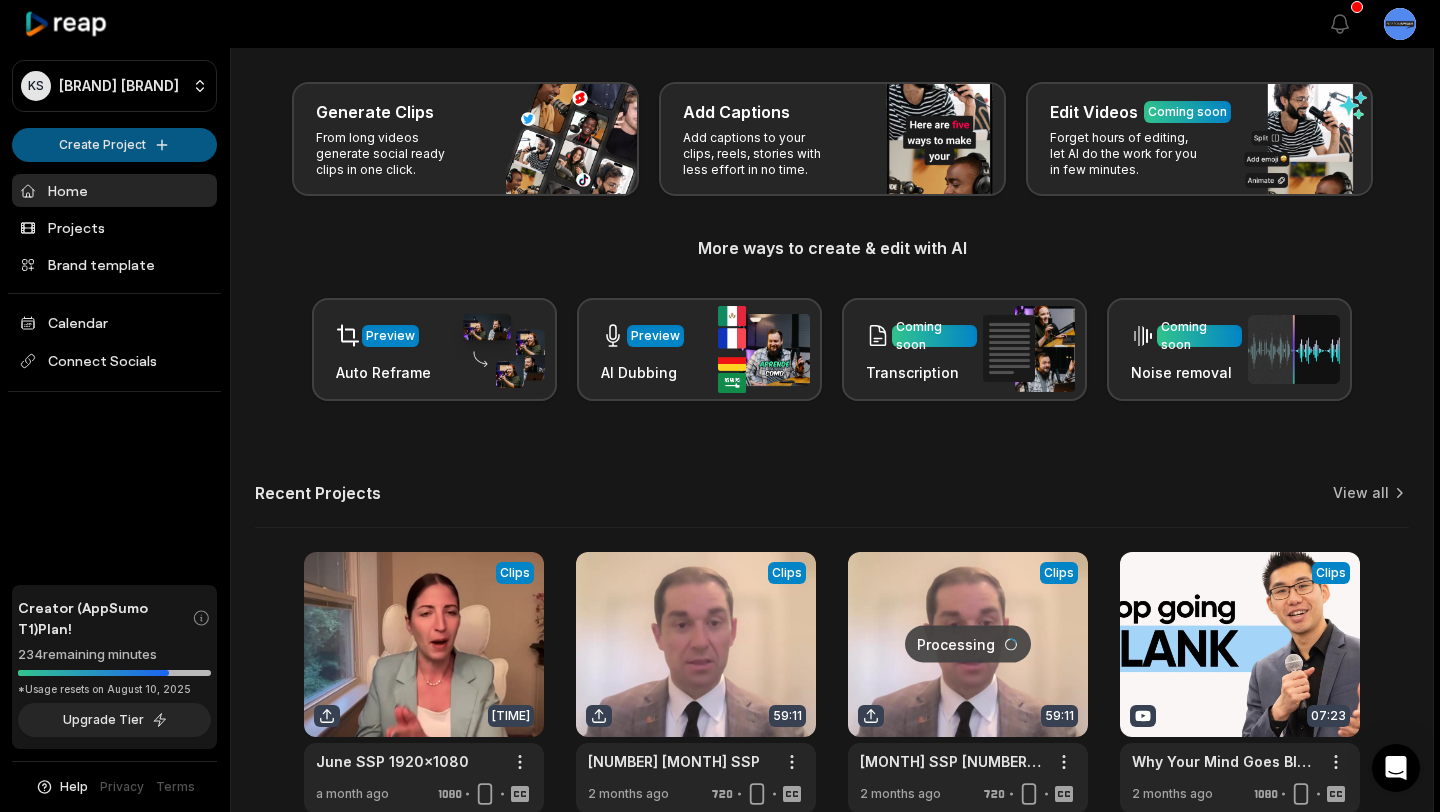click on "[BRAND] [BRAND] Create Project Home Projects Brand template Calendar Connect Socials Creator (AppSumo T1) Plan! [NUMBER] remaining minutes *Usage resets on [MONTH] [YEAR] Upgrade Tier Help Privacy Terms Open sidebar View notifications Open user menu Let's Get Started! Generate Clips From long videos generate social ready clips in one click. Add Captions Add captions to your clips, reels, stories with less effort in no time. Edit Videos Coming soon Forget hours of editing, let AI do the work for you in few minutes. More ways to create & edit with AI Preview Auto Reframe Preview AI Dubbing Coming soon Transcription Coming soon Noise removal Recent Projects View all View Clips Clips [TIME] [MONTH] SSP [NUMBER]x[NUMBER] Open options a month ago View Clips Clips [TIME] [NUMBER] May SSP Open options 2 months ago Processing Clips [TIME] [NUMBER] May SSP [NUMBER] max Open options 2 months ago View Clips Clips [TIME] Why Your Mind Goes Blank When Public Speaking (And How to Fix It Fast) Open options 2 months ago Made with in [CITY]" at bounding box center [720, 326] 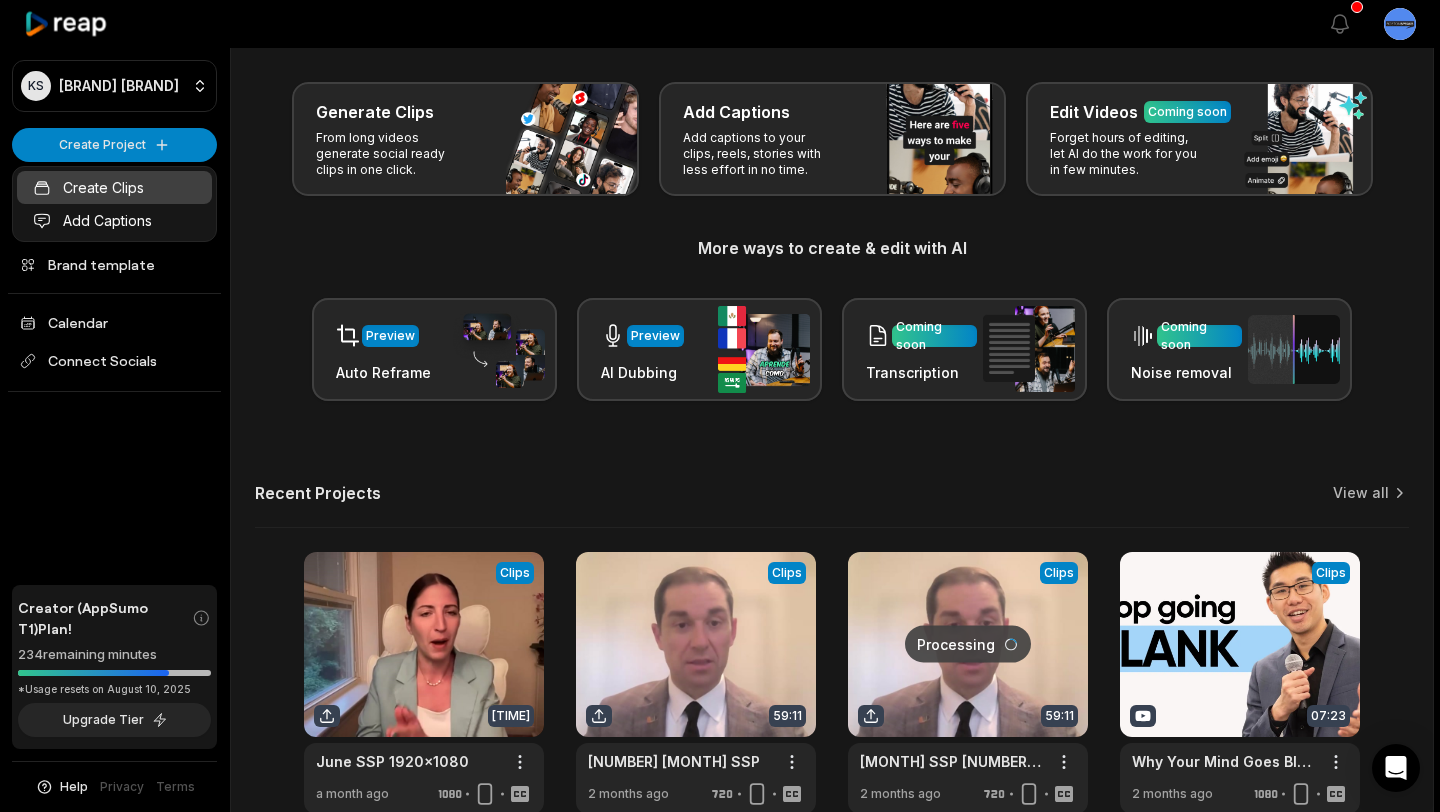 click on "Create Clips" at bounding box center (114, 187) 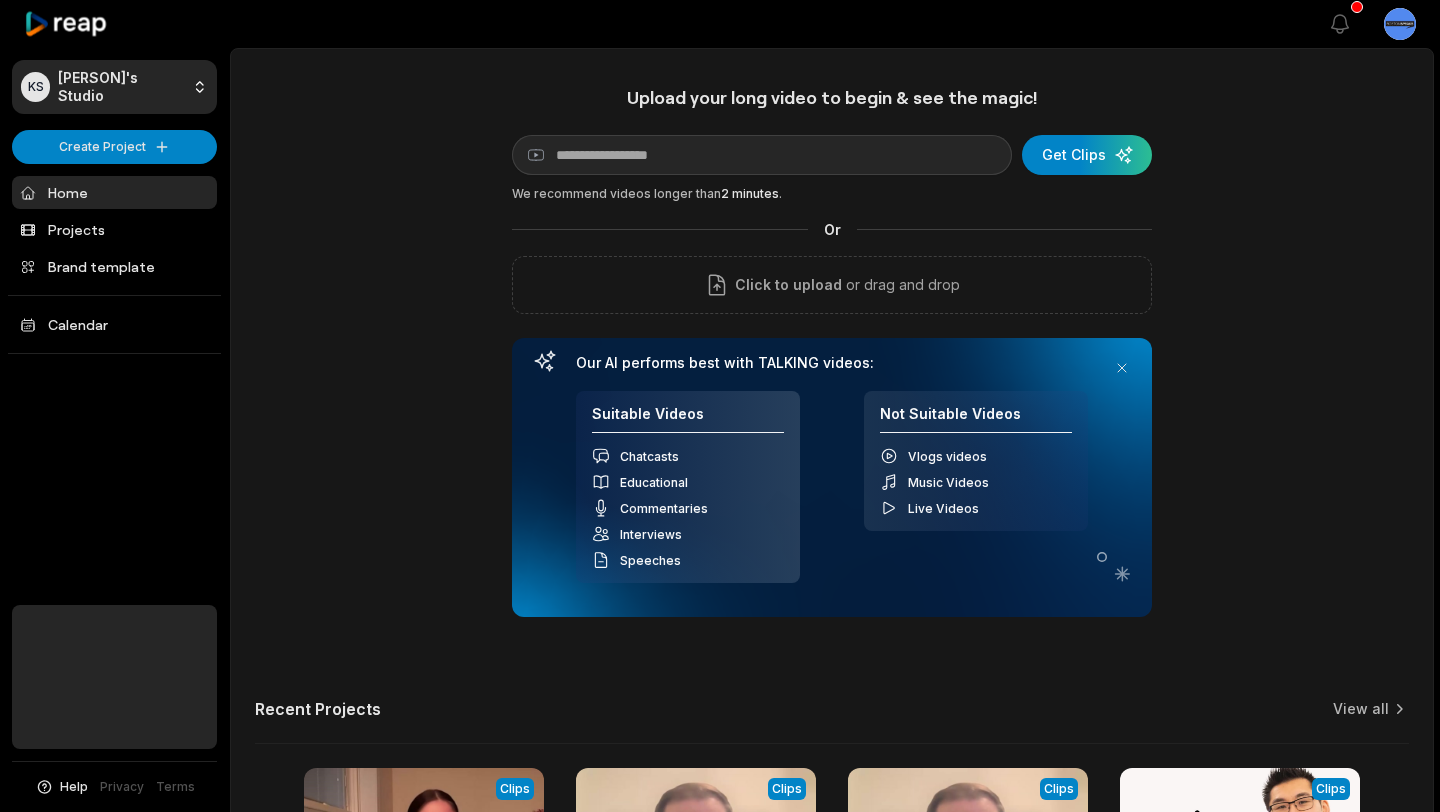 scroll, scrollTop: 0, scrollLeft: 0, axis: both 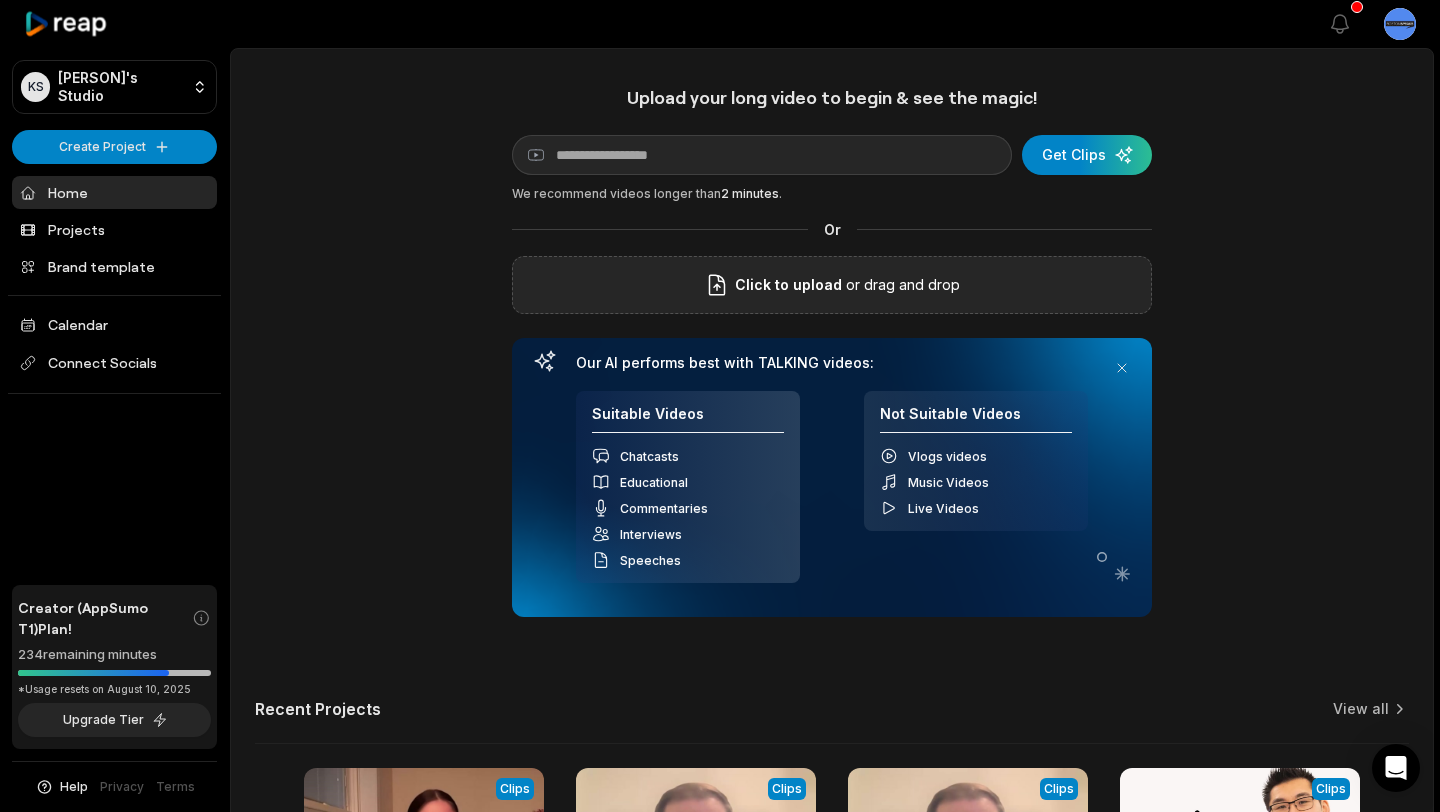 click on "Click to upload or drag and drop" at bounding box center (832, 285) 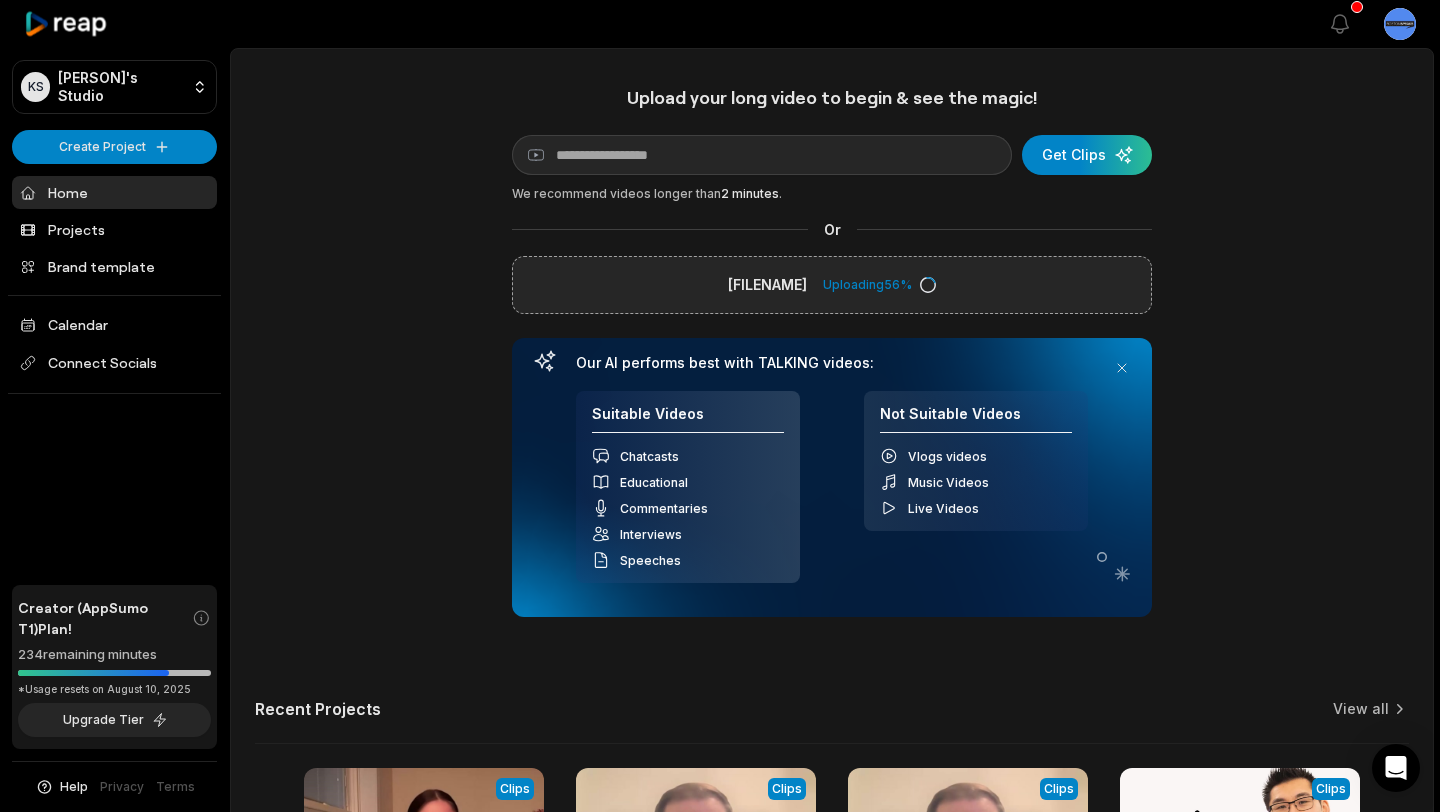 click on "Upload your long video to begin & see the magic! YouTube link Get Clips We recommend videos longer than  2 minutes . Or 0802.mp4 Uploading  56 % Your browser does not support mp4 format. Our AI performs best with TALKING videos: Suitable Videos Chatcasts Educational  Commentaries  Interviews  Speeches Not Suitable Videos Vlogs videos Music Videos Live Videos Recent Projects View all View Clips Clips 01:27:33 June SSP 1920x1080 Open options a month ago View Clips Clips 59:11 1080 May SSP Open options 2 months ago Processing Clips 59:11 May SSP 720 max Open options 2 months ago View Clips Clips 07:23 Why Your Mind Goes Blank When Public Speaking (And How to Fix It Fast) Open options 2 months ago" at bounding box center [832, 558] 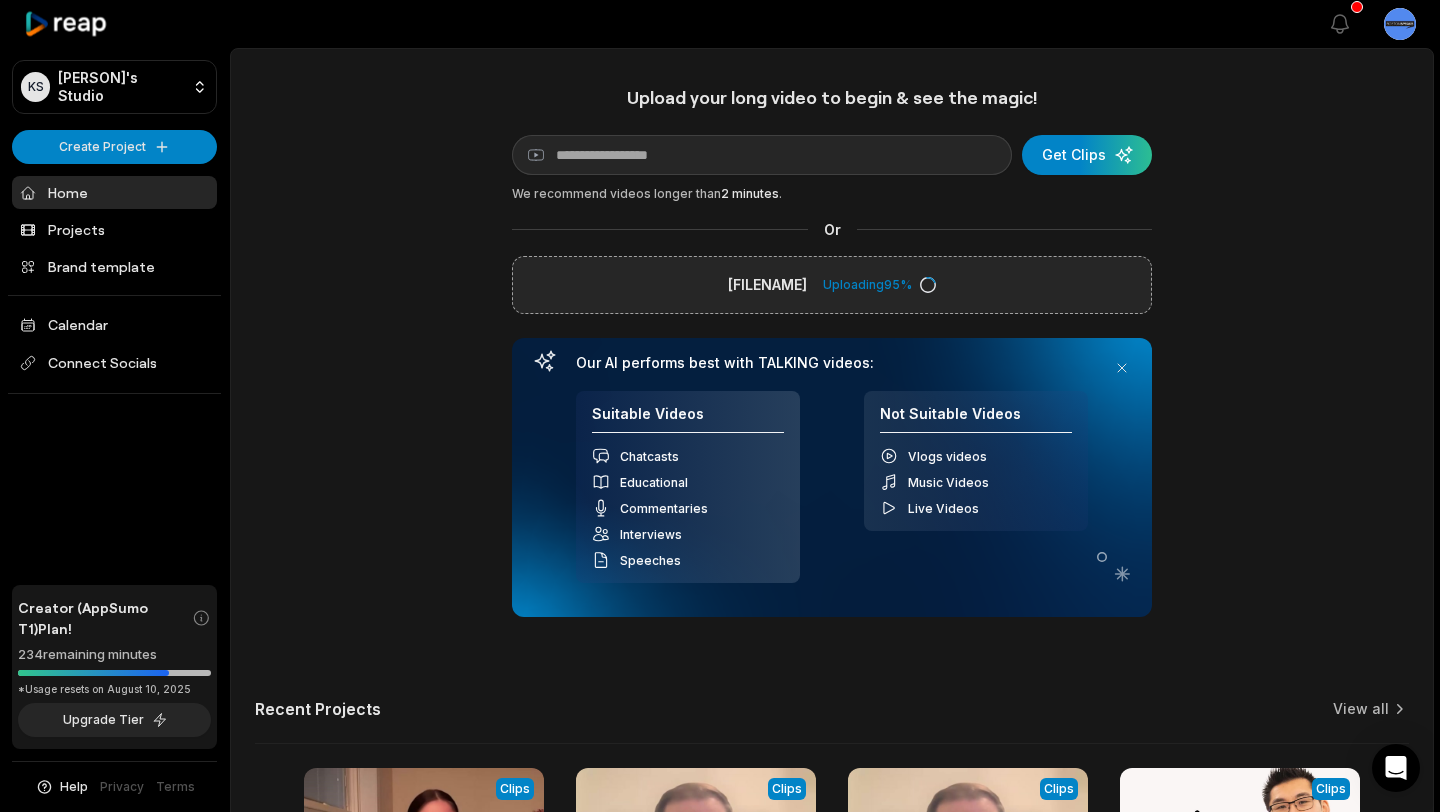 click on "Upload your long video to begin & see the magic! YouTube link Get Clips We recommend videos longer than  2 minutes . Or 0802.mp4 Uploading  95 % Your browser does not support mp4 format. Our AI performs best with TALKING videos: Suitable Videos Chatcasts Educational  Commentaries  Interviews  Speeches Not Suitable Videos Vlogs videos Music Videos Live Videos Recent Projects View all View Clips Clips 01:27:33 June SSP 1920x1080 Open options a month ago View Clips Clips 59:11 1080 May SSP Open options 2 months ago Processing Clips 59:11 May SSP 720 max Open options 2 months ago View Clips Clips 07:23 Why Your Mind Goes Blank When Public Speaking (And How to Fix It Fast) Open options 2 months ago" at bounding box center (832, 558) 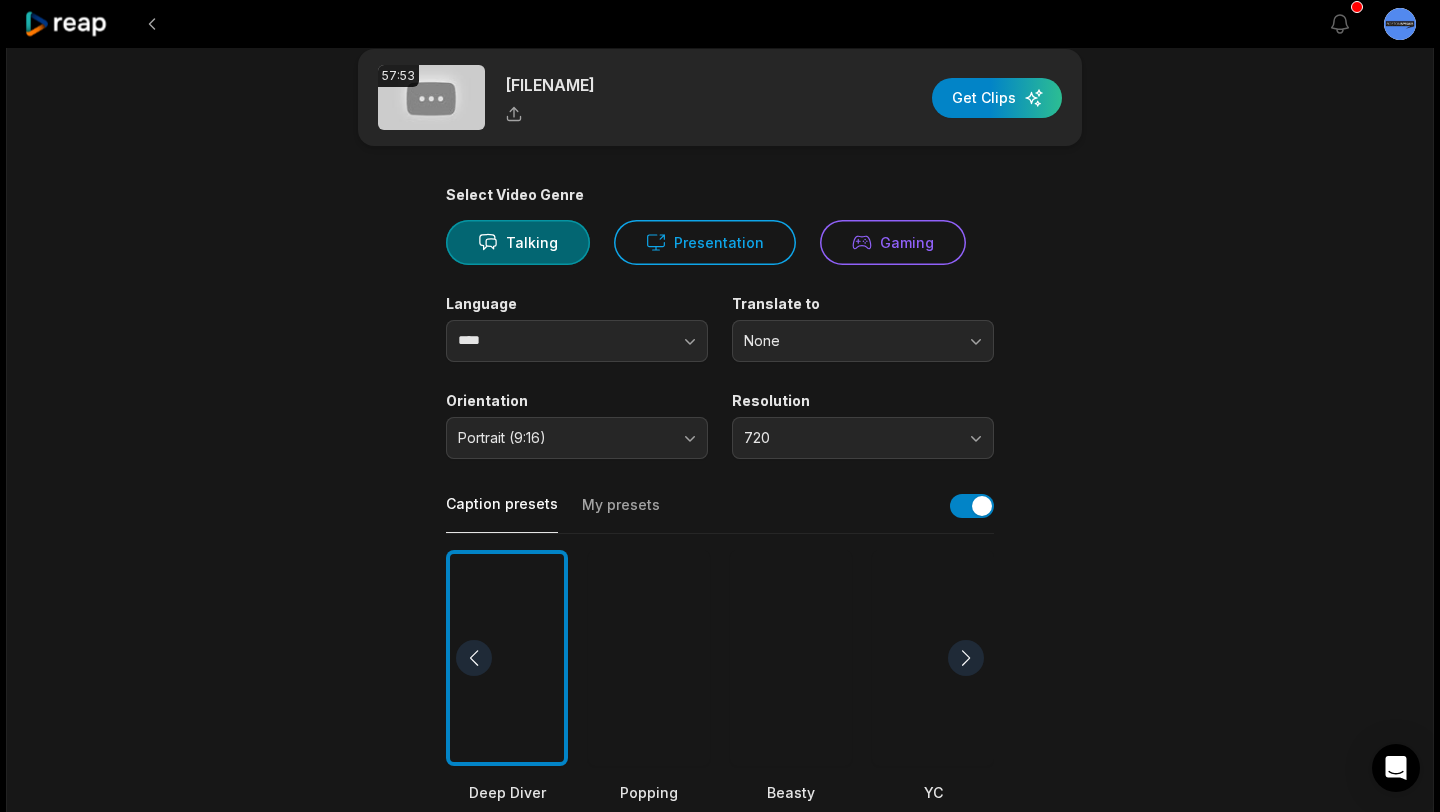 scroll, scrollTop: 26, scrollLeft: 0, axis: vertical 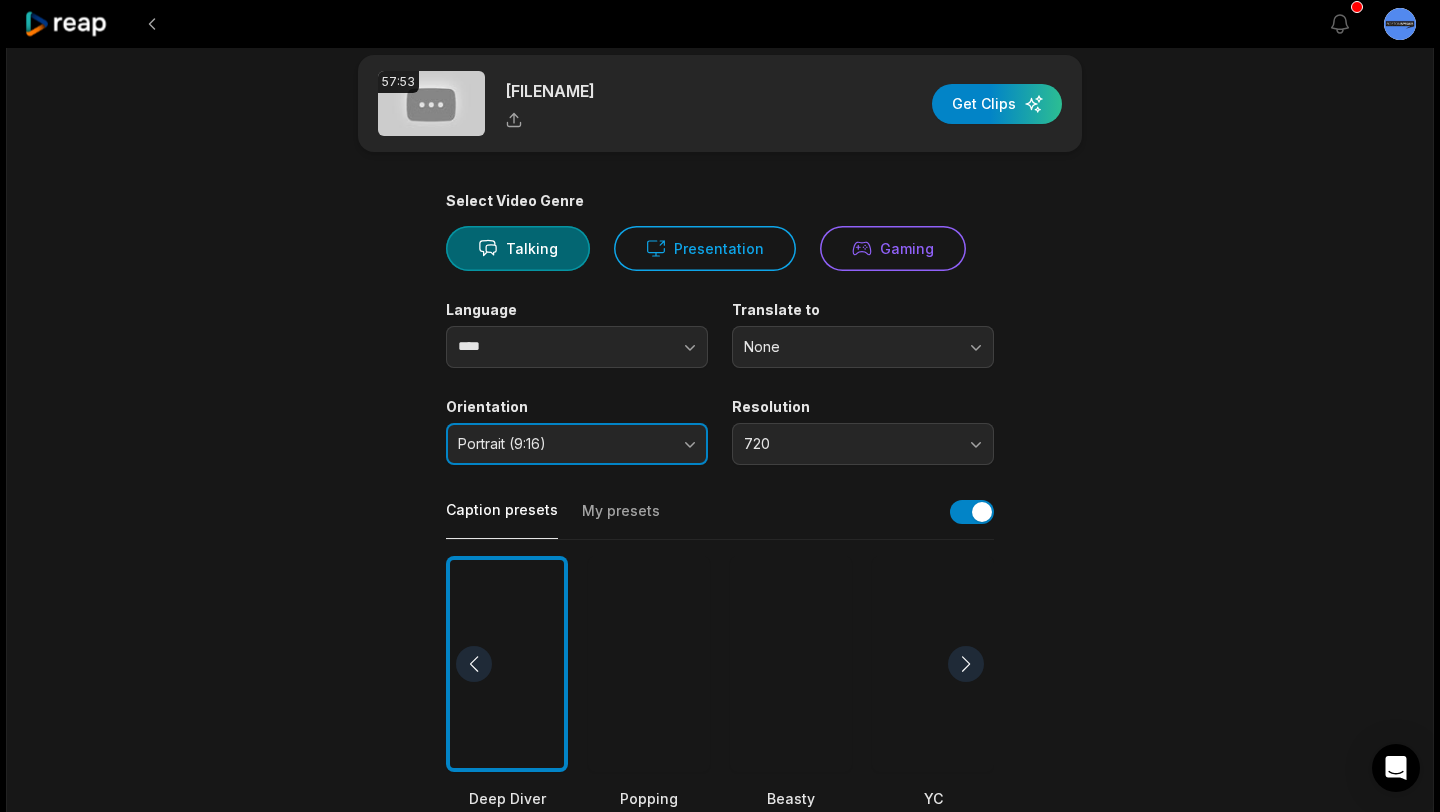 click on "Portrait (9:16)" at bounding box center [577, 444] 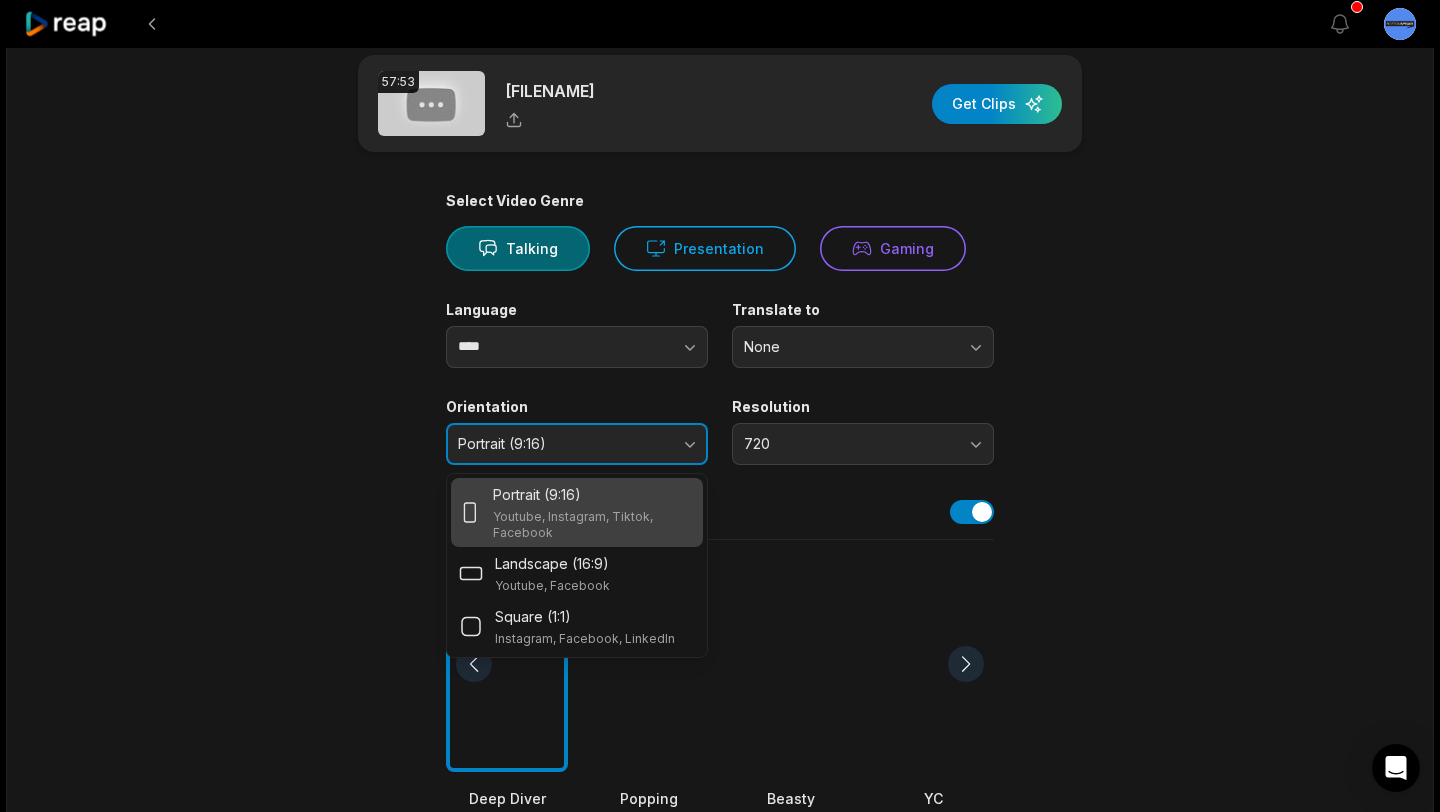 click on "Portrait (9:16)" at bounding box center (577, 444) 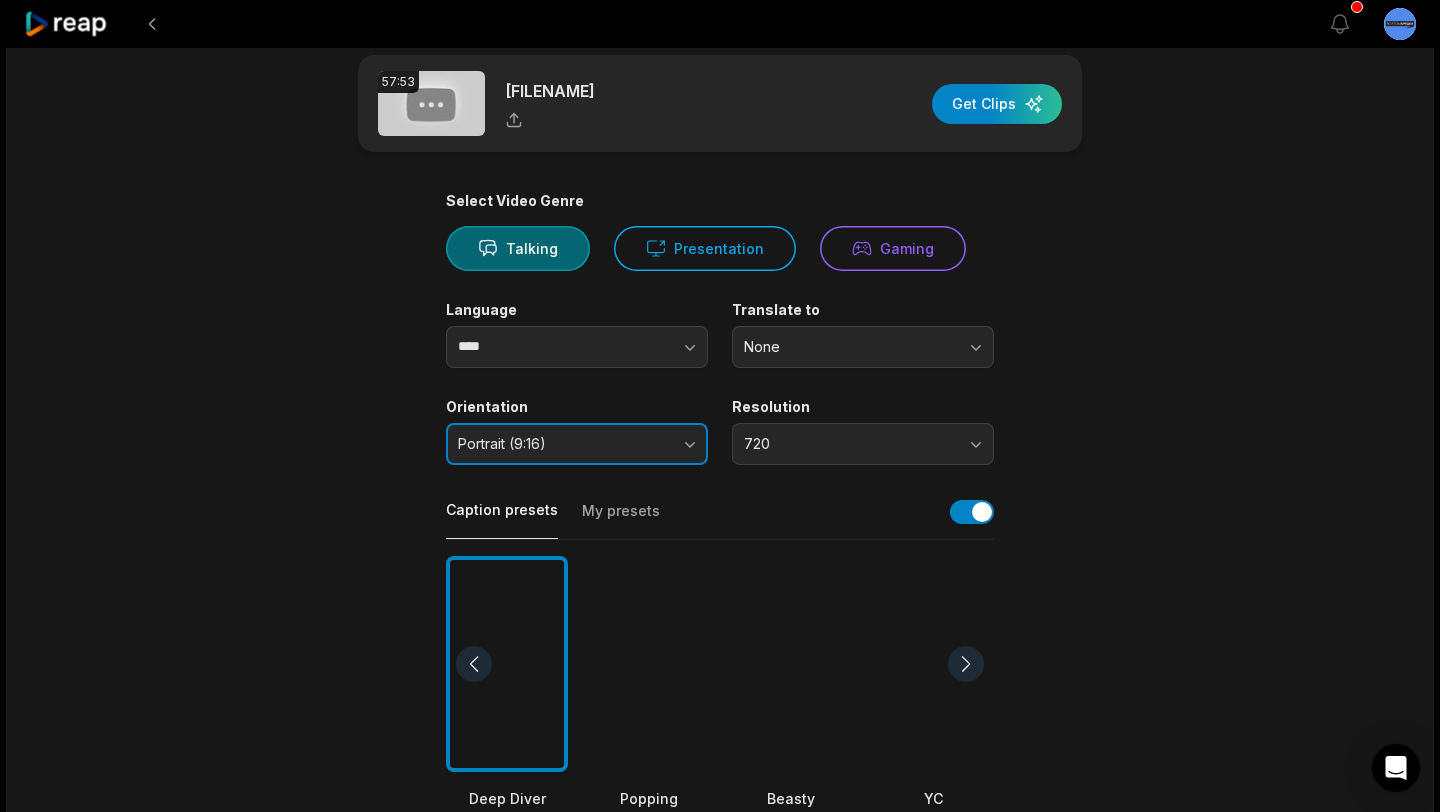 click on "Portrait (9:16)" at bounding box center [577, 444] 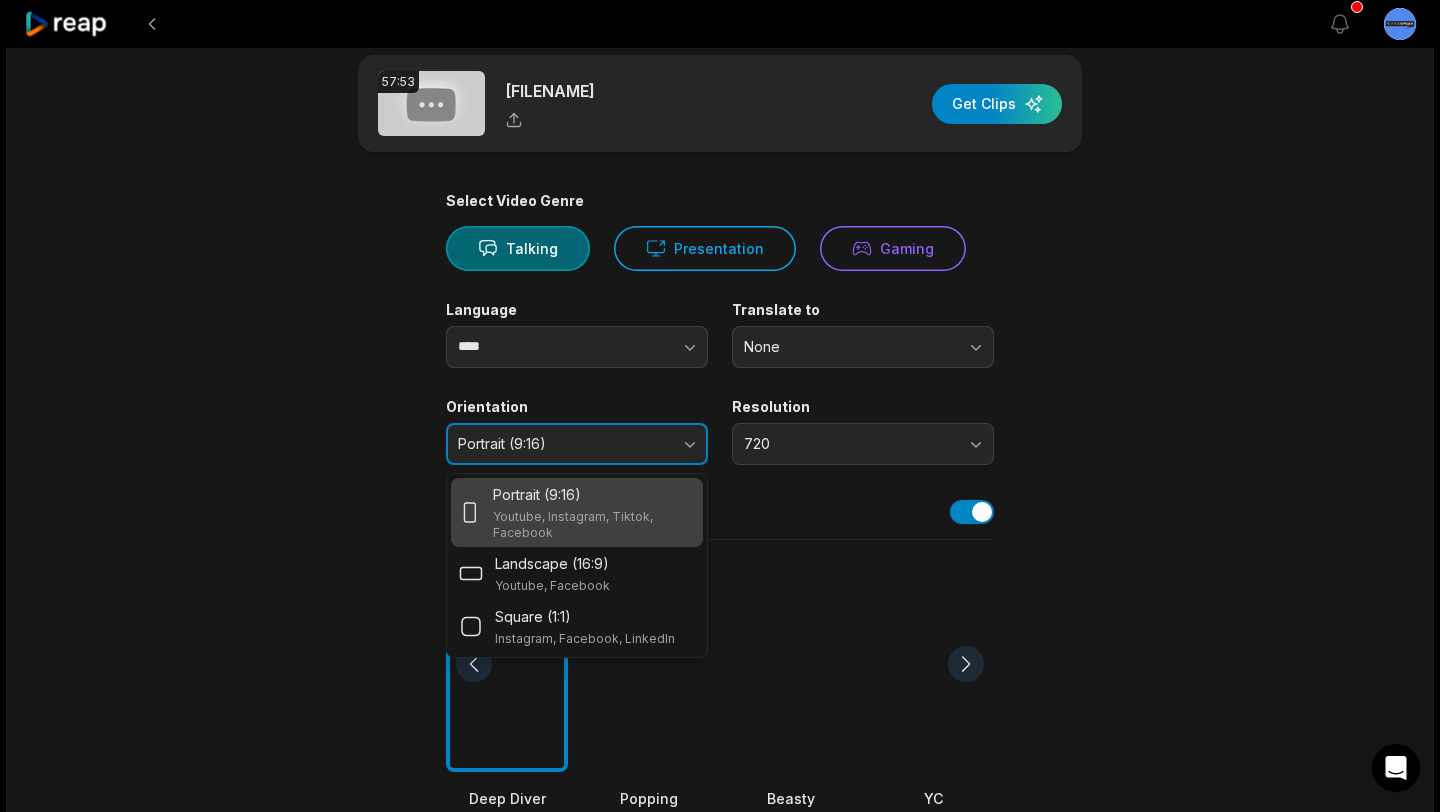 click on "Portrait (9:16)" at bounding box center [577, 444] 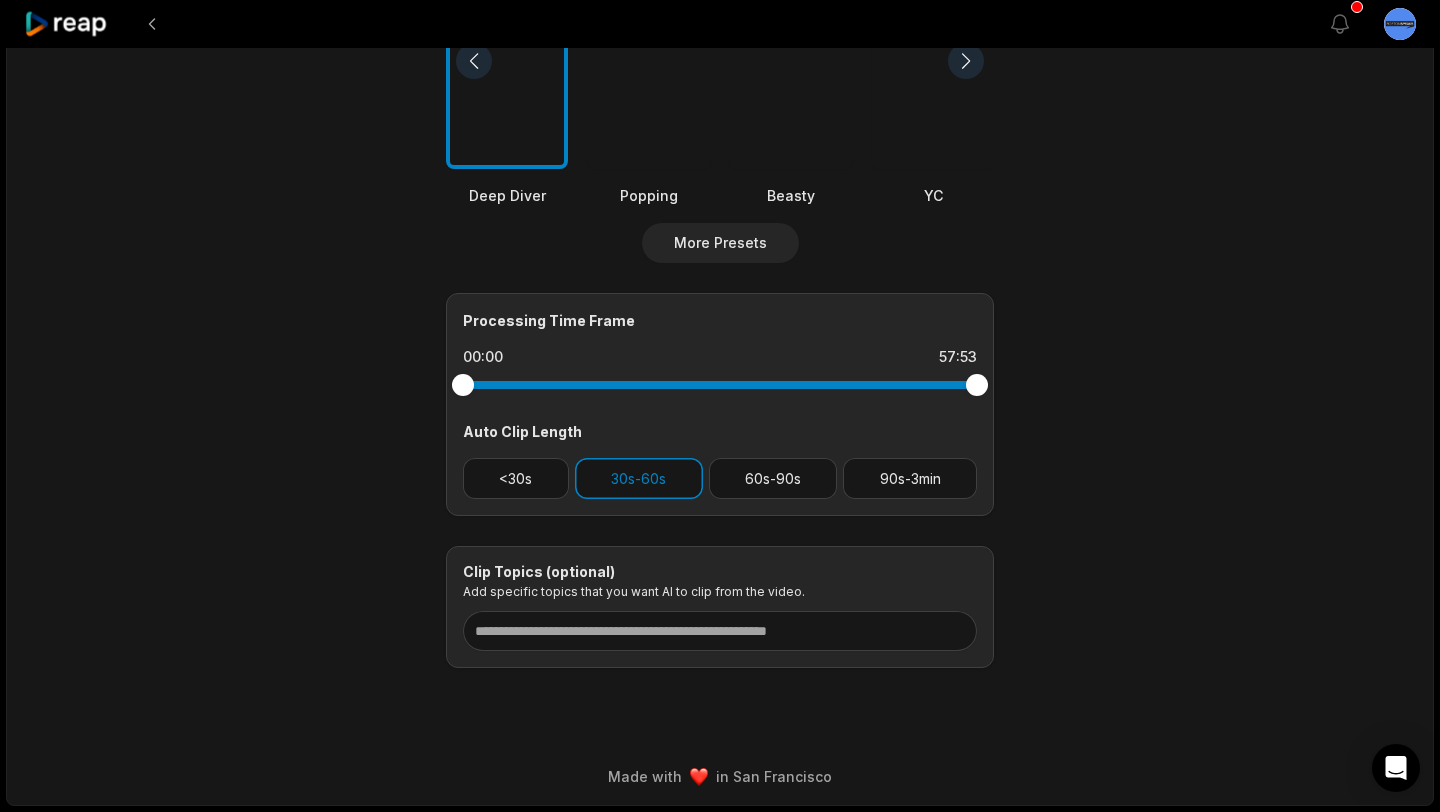scroll, scrollTop: 0, scrollLeft: 0, axis: both 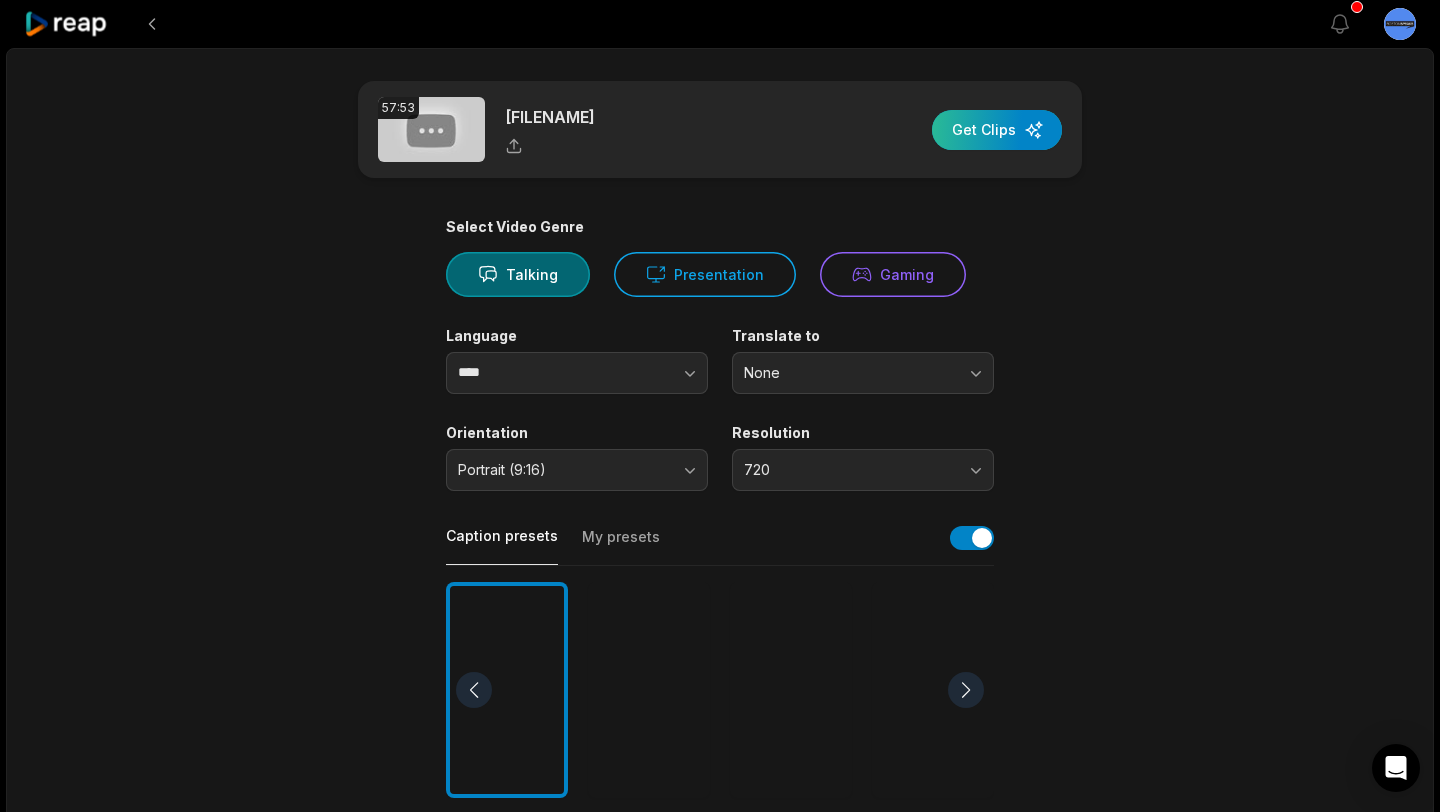 click at bounding box center [997, 130] 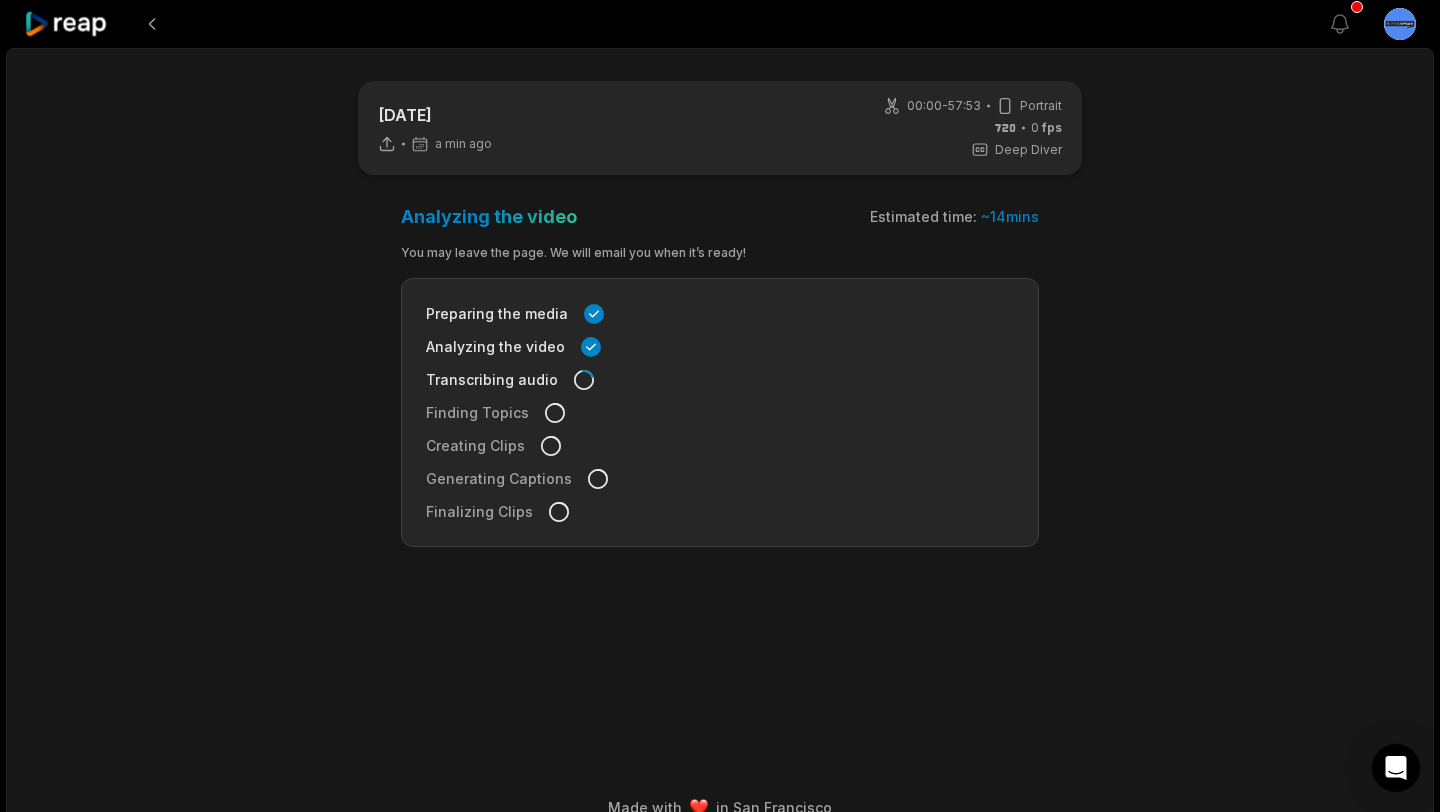 click on "0802 a min ago 00:00  -  57:53 Portrait 0   fps Deep Diver Analyzing the video Estimated time:   ~ 14  mins You may leave the page. We will email you when it’s ready! Preparing the media Analyzing the video Transcribing audio Finding Topics Creating Clips Generating Captions Finalizing Clips" at bounding box center (720, 386) 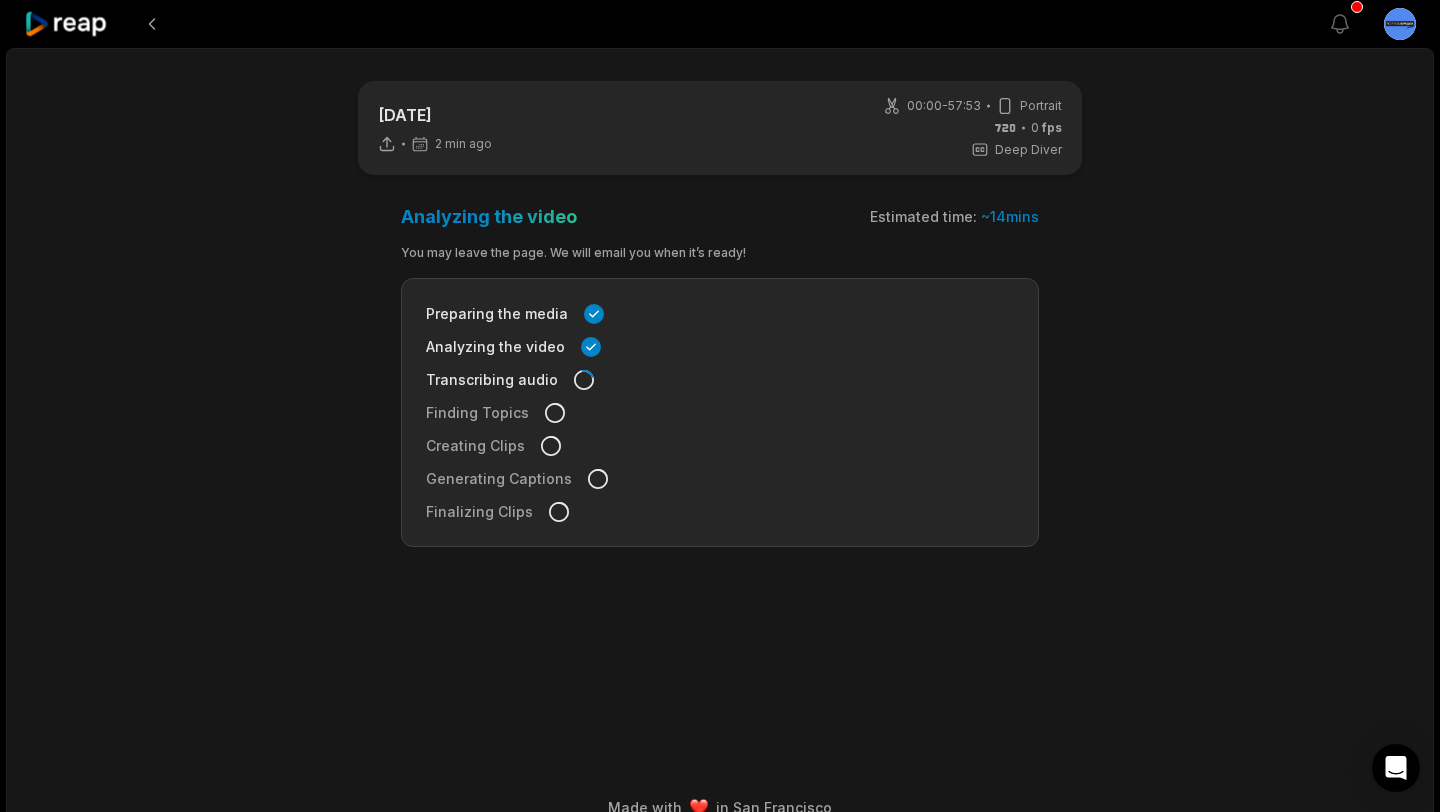 click on "0802 2 min ago 00:00  -  57:53 Portrait 0   fps Deep Diver Analyzing the video Estimated time:   ~ 14  mins You may leave the page. We will email you when it’s ready! Preparing the media Analyzing the video Transcribing audio Finding Topics Creating Clips Generating Captions Finalizing Clips" at bounding box center [720, 386] 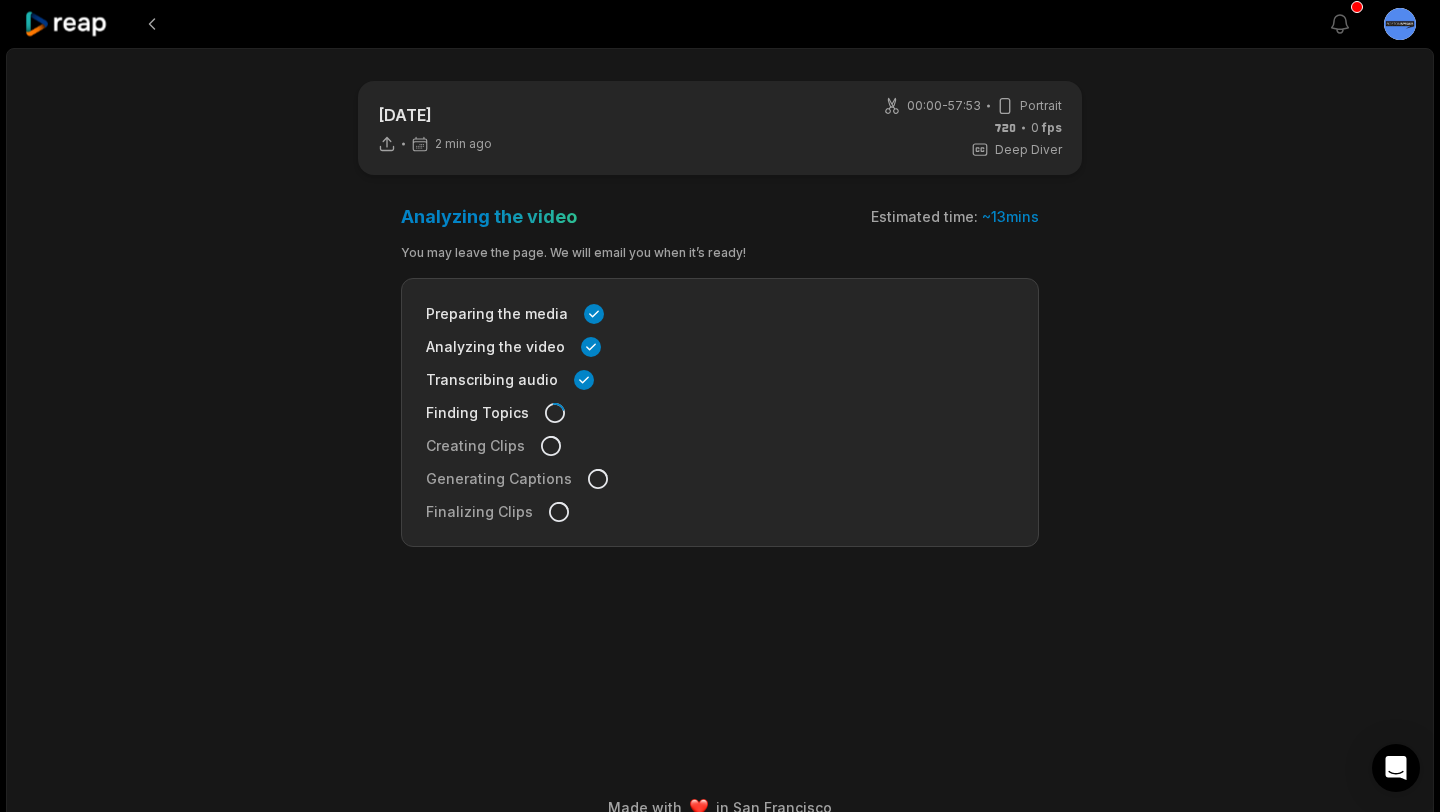click on "0802 2 min ago 00:00  -  57:53 Portrait 0   fps Deep Diver Analyzing the video Estimated time:   ~ 13  mins You may leave the page. We will email you when it’s ready! Preparing the media Analyzing the video Transcribing audio Finding Topics Creating Clips Generating Captions Finalizing Clips" at bounding box center (720, 386) 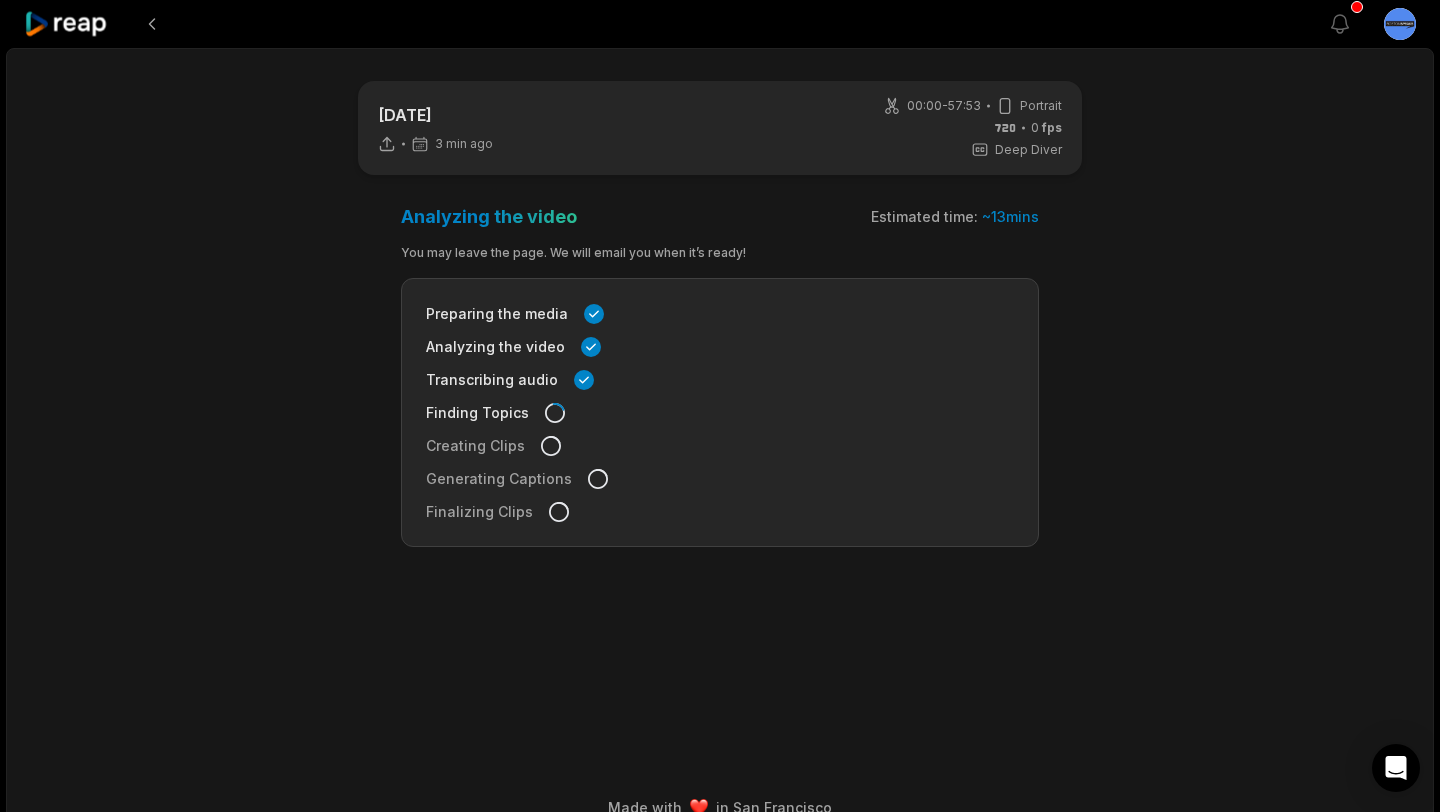 click on "0802 3 min ago 00:00  -  57:53 Portrait 0   fps Deep Diver Analyzing the video Estimated time:   ~ 13  mins You may leave the page. We will email you when it’s ready! Preparing the media Analyzing the video Transcribing audio Finding Topics Creating Clips Generating Captions Finalizing Clips" at bounding box center (720, 386) 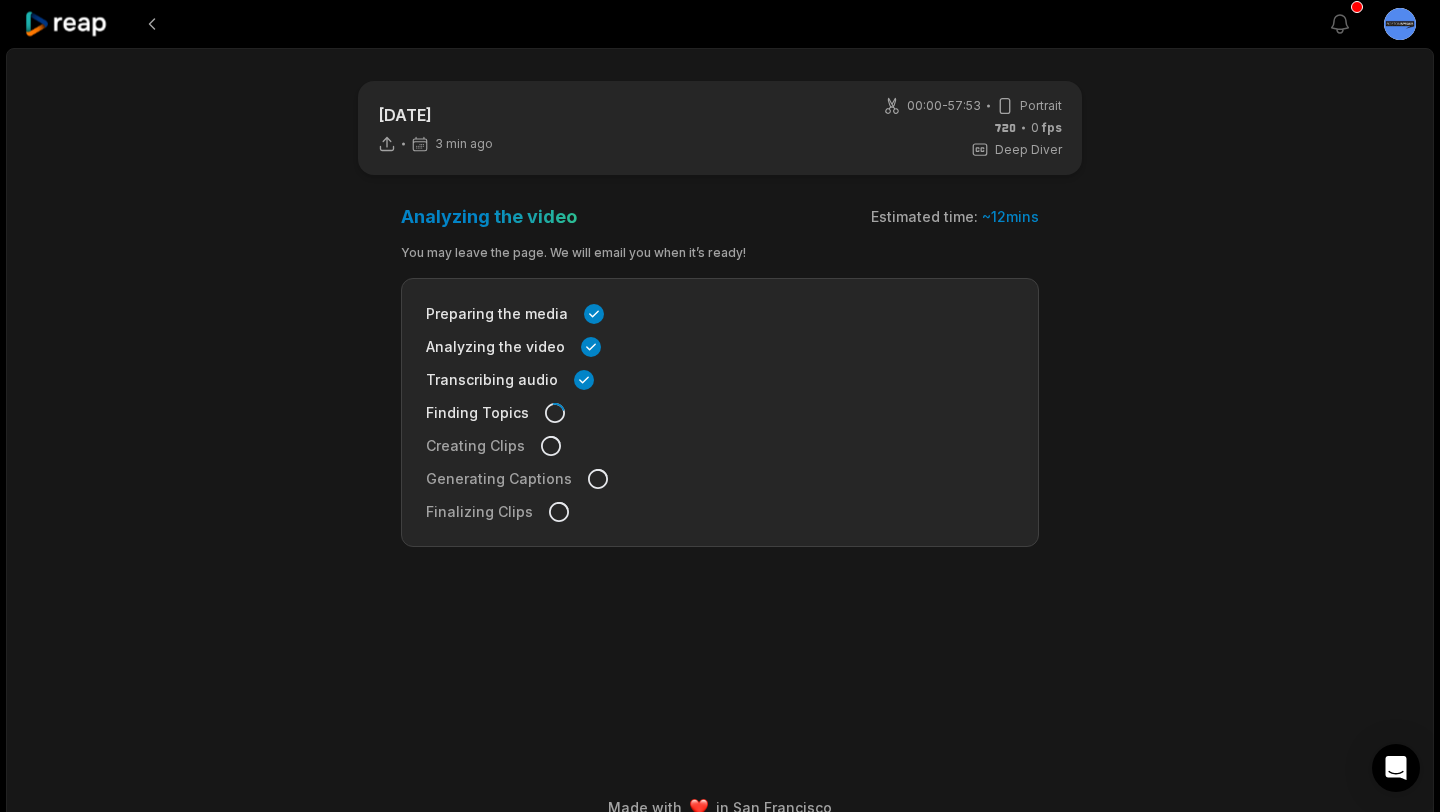 click on "0802 3 min ago 00:00  -  57:53 Portrait 0   fps Deep Diver Analyzing the video Estimated time:   ~ 12  mins You may leave the page. We will email you when it’s ready! Preparing the media Analyzing the video Transcribing audio Finding Topics Creating Clips Generating Captions Finalizing Clips" at bounding box center (720, 386) 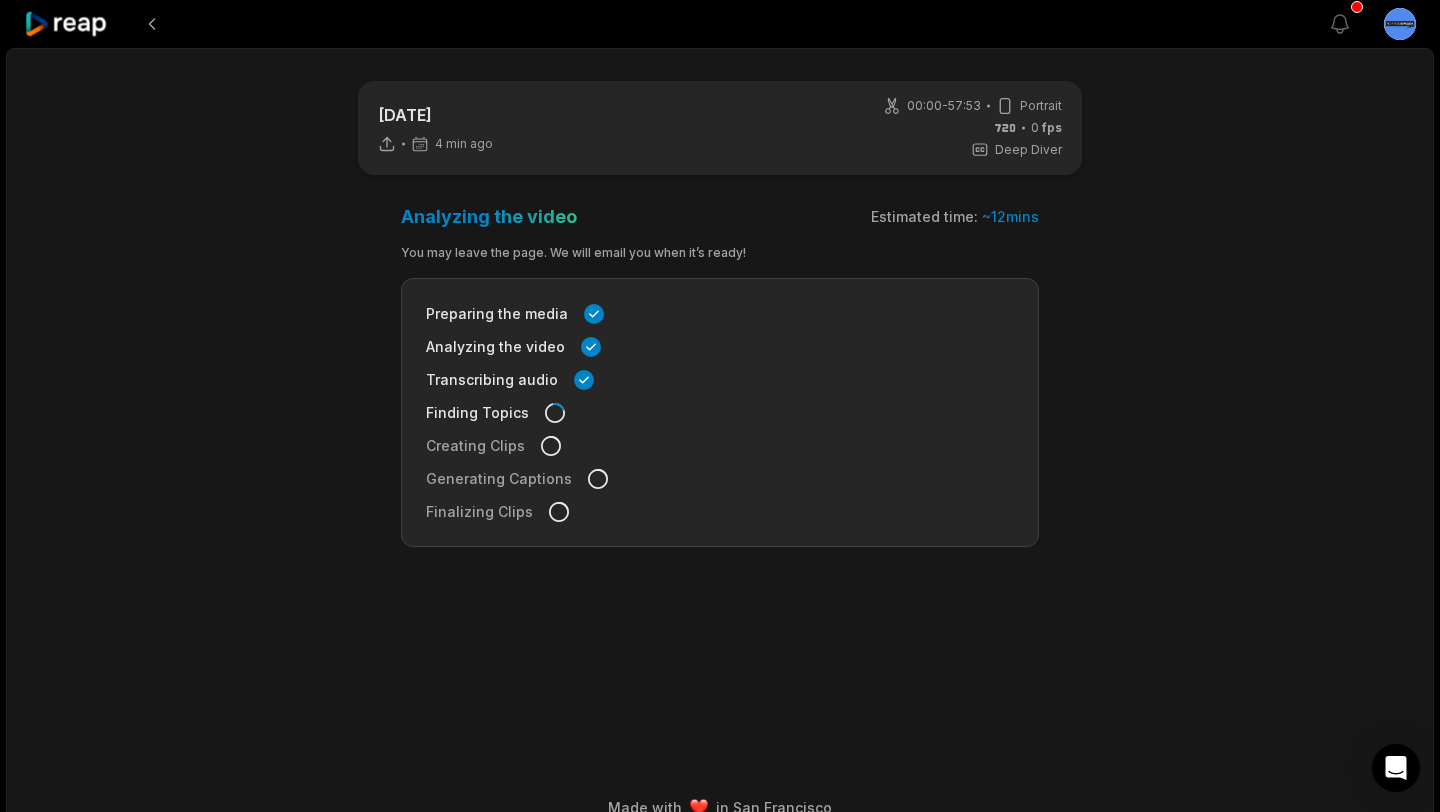 click on "0802 4 min ago 00:00  -  57:53 Portrait 0   fps Deep Diver Analyzing the video Estimated time:   ~ 12  mins You may leave the page. We will email you when it’s ready! Preparing the media Analyzing the video Transcribing audio Finding Topics Creating Clips Generating Captions Finalizing Clips" at bounding box center [720, 386] 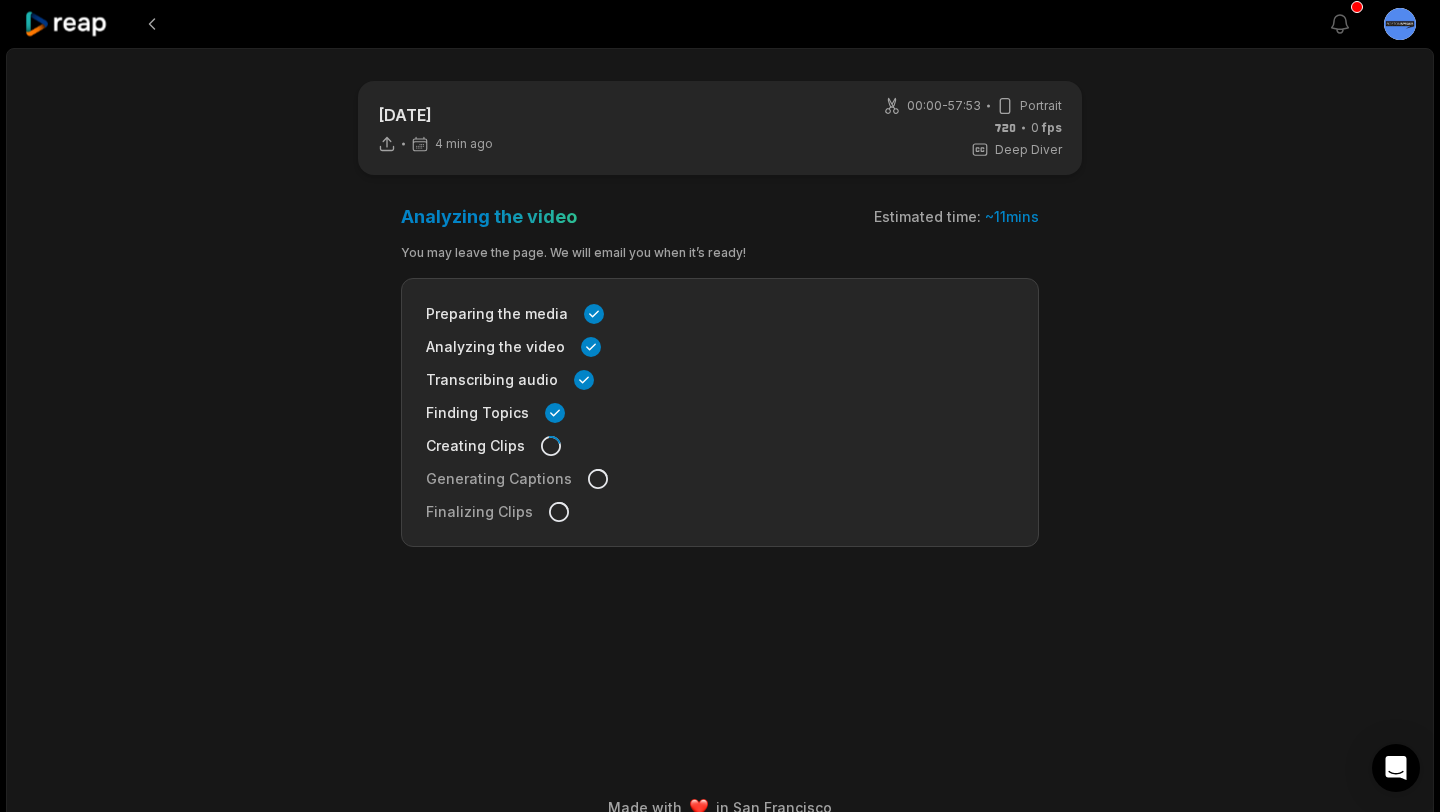 click on "0802 4 min ago 00:00  -  57:53 Portrait 0   fps Deep Diver Analyzing the video Estimated time:   ~ 11  mins You may leave the page. We will email you when it’s ready! Preparing the media Analyzing the video Transcribing audio Finding Topics Creating Clips Generating Captions Finalizing Clips" at bounding box center [720, 386] 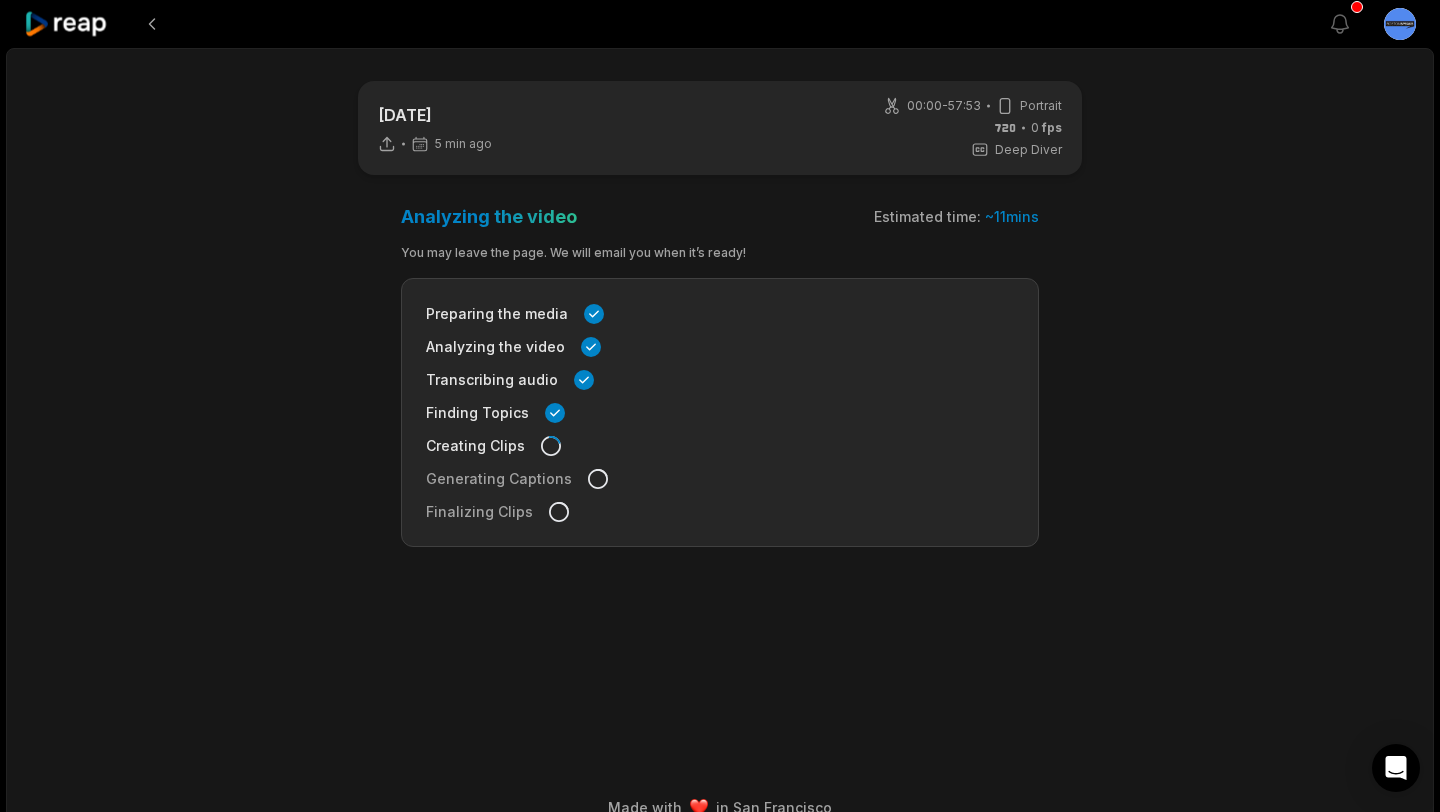 click on "0802 5 min ago 00:00  -  57:53 Portrait 0   fps Deep Diver Analyzing the video Estimated time:   ~ 11  mins You may leave the page. We will email you when it’s ready! Preparing the media Analyzing the video Transcribing audio Finding Topics Creating Clips Generating Captions Finalizing Clips" at bounding box center [720, 386] 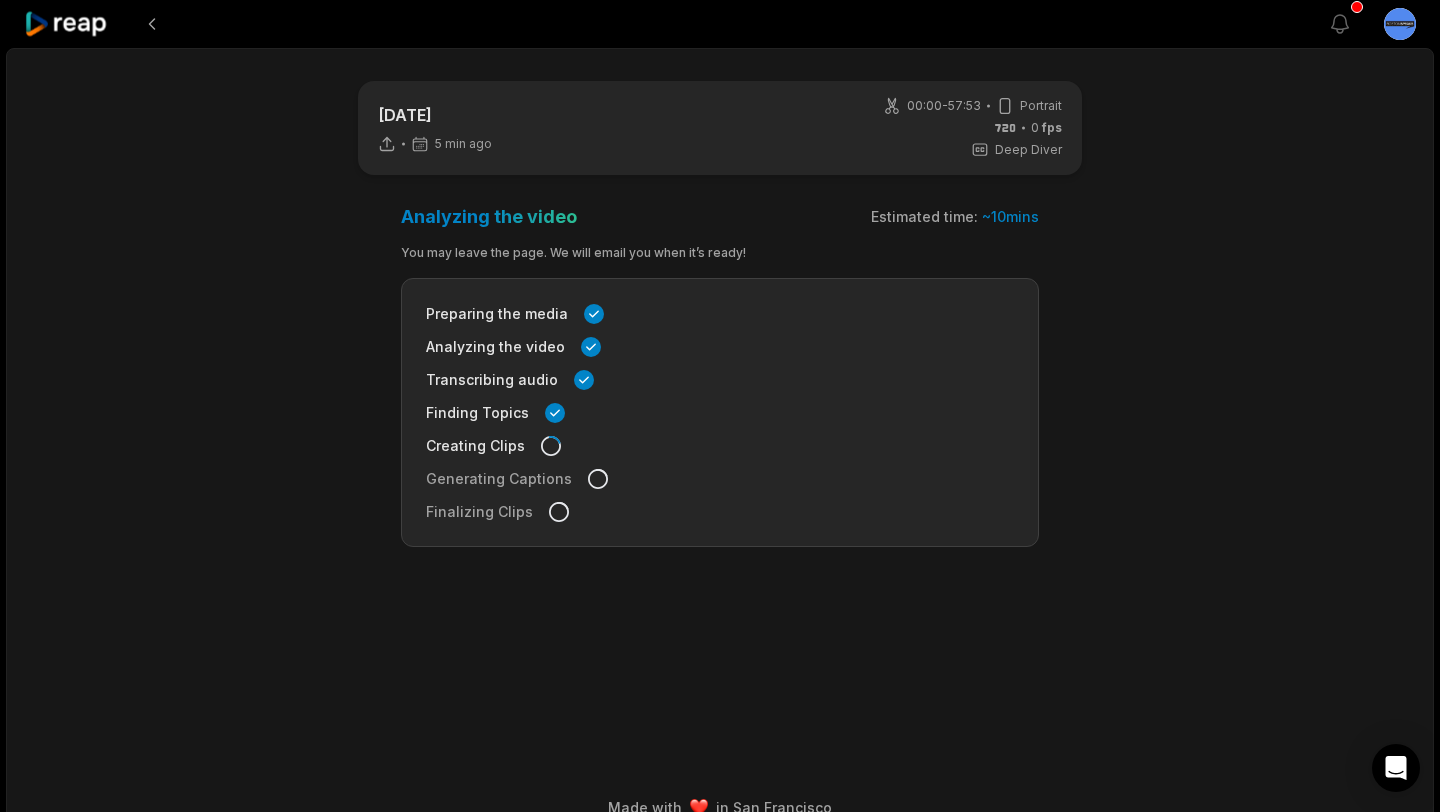 click on "0802 5 min ago 00:00  -  57:53 Portrait 0   fps Deep Diver Analyzing the video Estimated time:   ~ 10  mins You may leave the page. We will email you when it’s ready! Preparing the media Analyzing the video Transcribing audio Finding Topics Creating Clips Generating Captions Finalizing Clips" at bounding box center [720, 386] 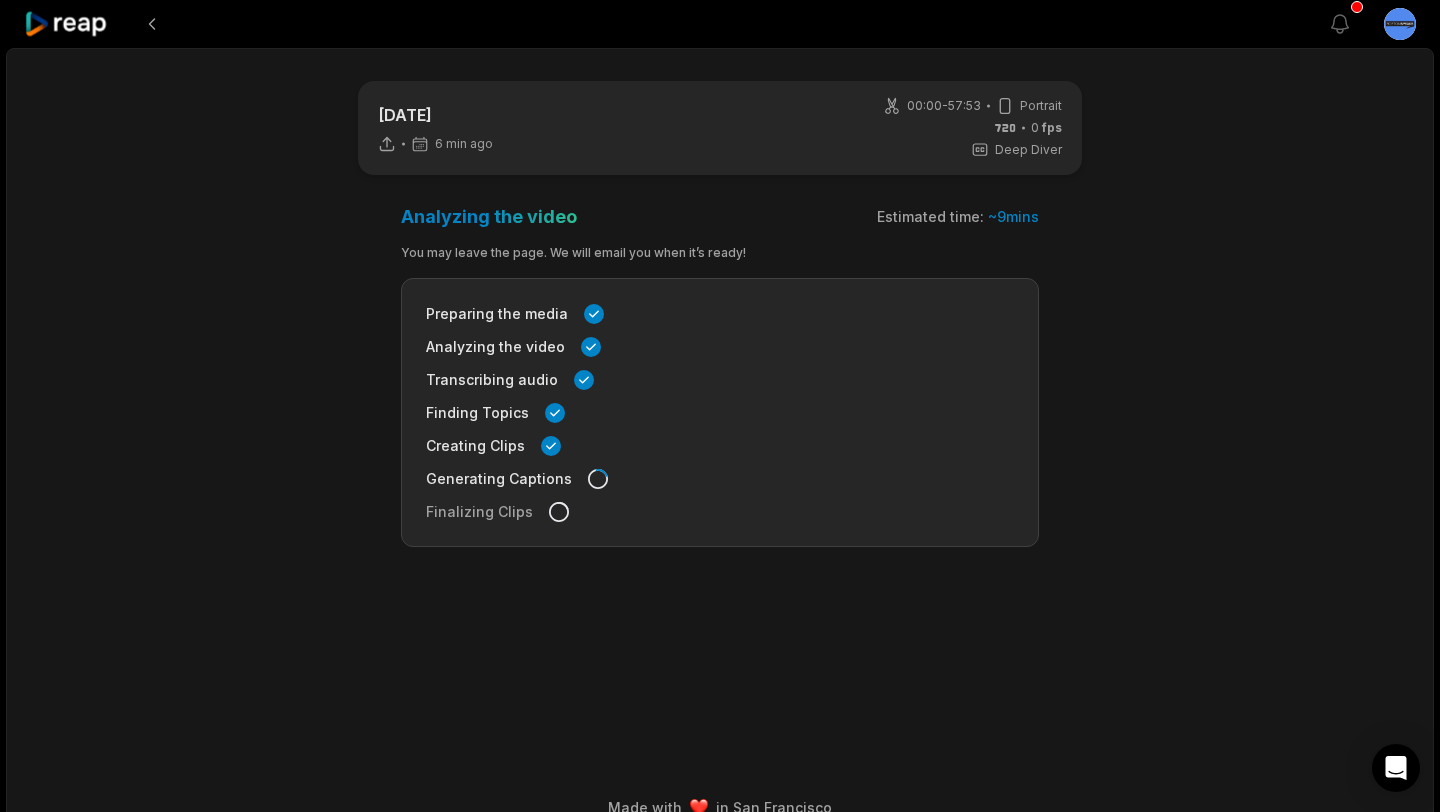 click on "0802 6 min ago 00:00  -  57:53 Portrait 0   fps Deep Diver Analyzing the video Estimated time:   ~ 9  mins You may leave the page. We will email you when it’s ready! Preparing the media Analyzing the video Transcribing audio Finding Topics Creating Clips Generating Captions Finalizing Clips" at bounding box center [720, 386] 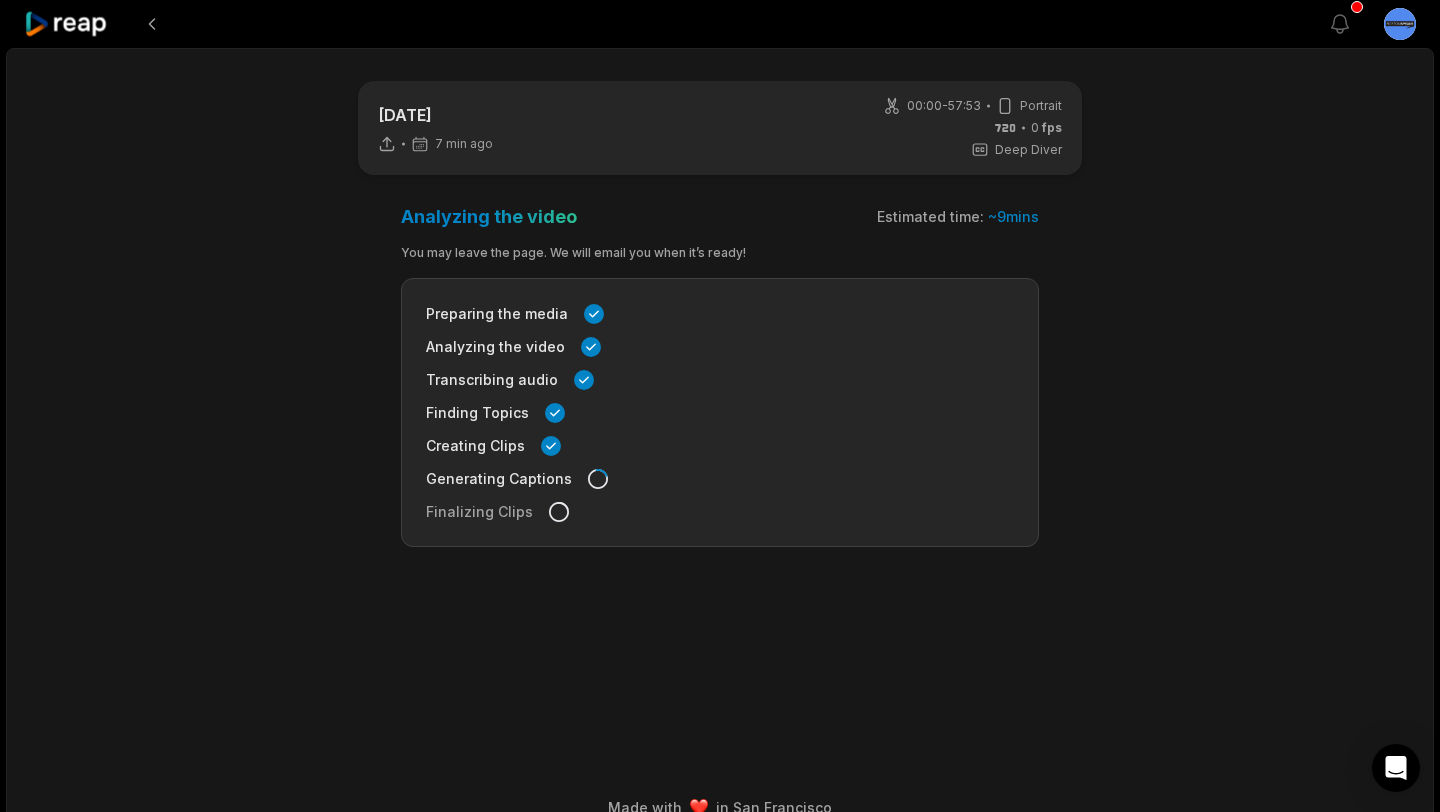 click on "0802 7 min ago 00:00  -  57:53 Portrait 0   fps Deep Diver Analyzing the video Estimated time:   ~ 9  mins You may leave the page. We will email you when it’s ready! Preparing the media Analyzing the video Transcribing audio Finding Topics Creating Clips Generating Captions Finalizing Clips" at bounding box center (720, 386) 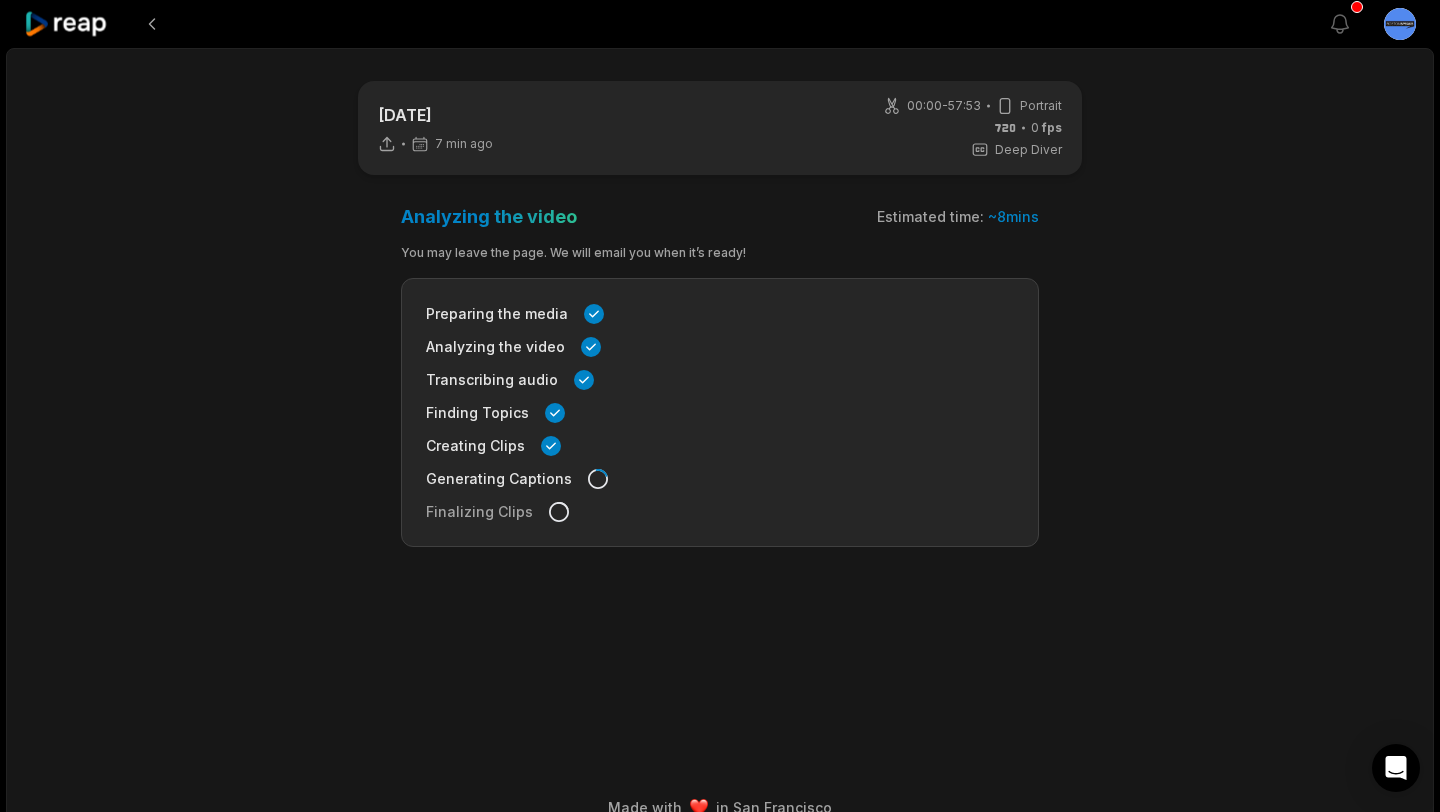 click on "0802 7 min ago 00:00  -  57:53 Portrait 0   fps Deep Diver Analyzing the video Estimated time:   ~ 8  mins You may leave the page. We will email you when it’s ready! Preparing the media Analyzing the video Transcribing audio Finding Topics Creating Clips Generating Captions Finalizing Clips" at bounding box center (720, 386) 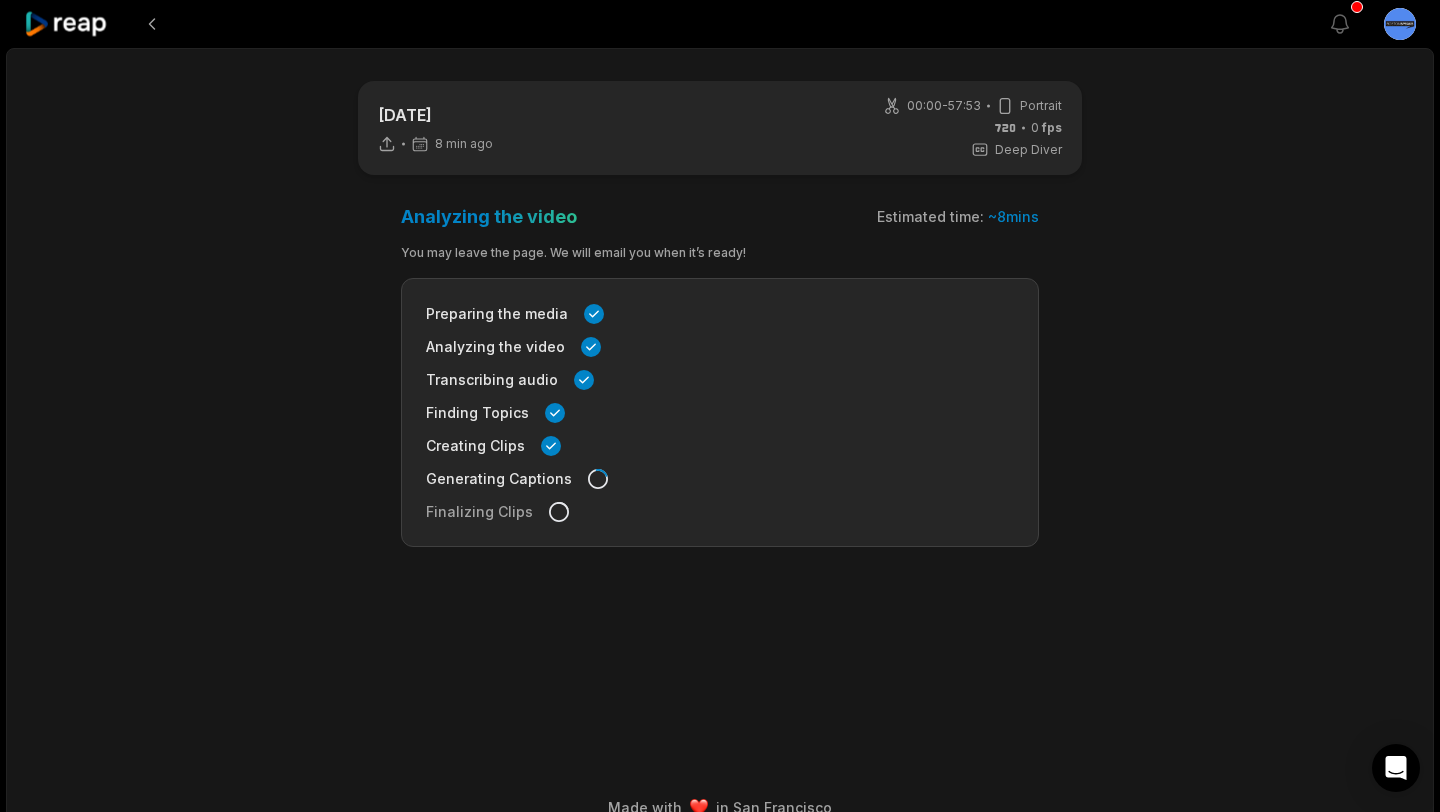 click on "0802 8 min ago 00:00  -  57:53 Portrait 0   fps Deep Diver Analyzing the video Estimated time:   ~ 8  mins You may leave the page. We will email you when it’s ready! Preparing the media Analyzing the video Transcribing audio Finding Topics Creating Clips Generating Captions Finalizing Clips" at bounding box center [720, 386] 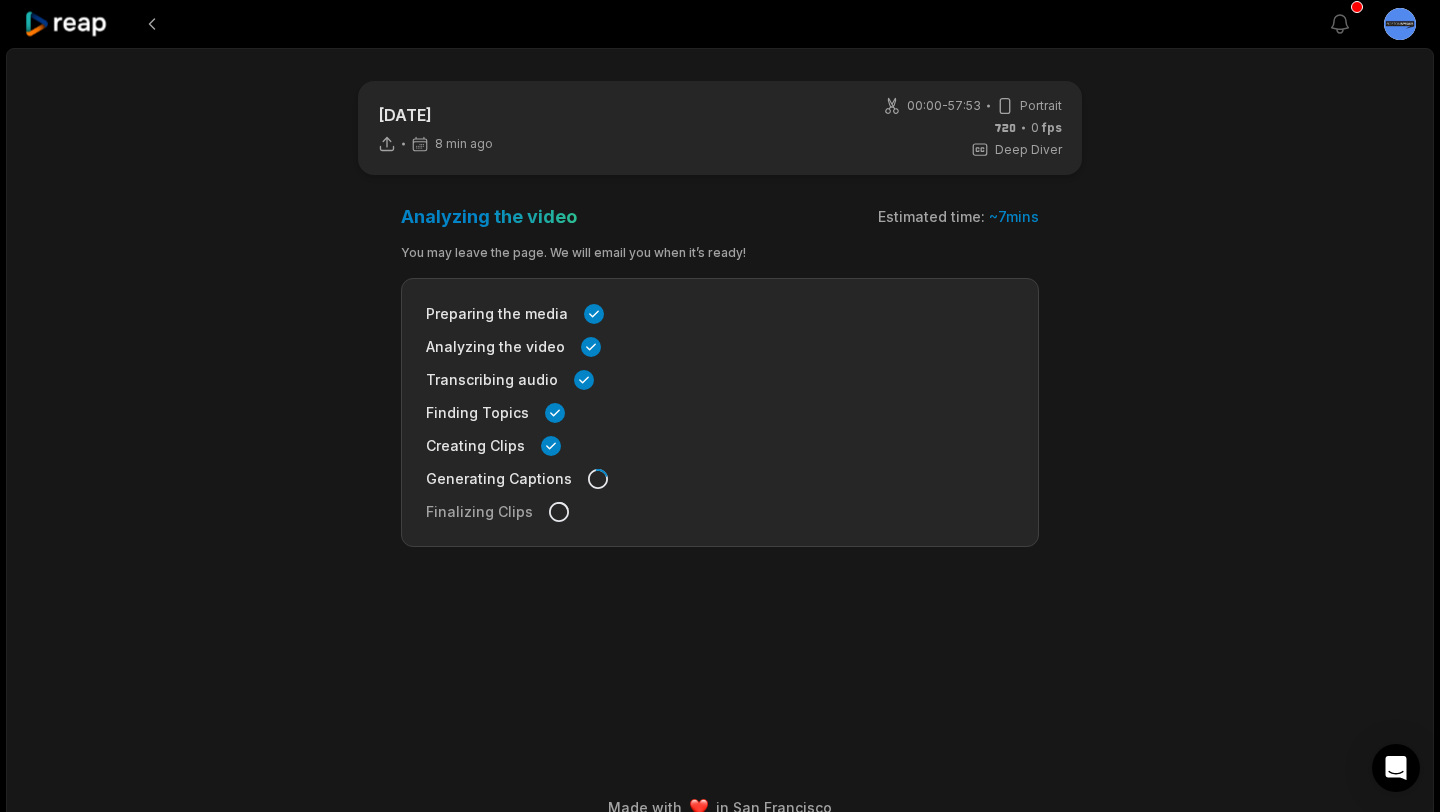click on "0802 8 min ago 00:00  -  57:53 Portrait 0   fps Deep Diver Analyzing the video Estimated time:   ~ 7  mins You may leave the page. We will email you when it’s ready! Preparing the media Analyzing the video Transcribing audio Finding Topics Creating Clips Generating Captions Finalizing Clips Made with   in San Francisco" at bounding box center [720, 442] 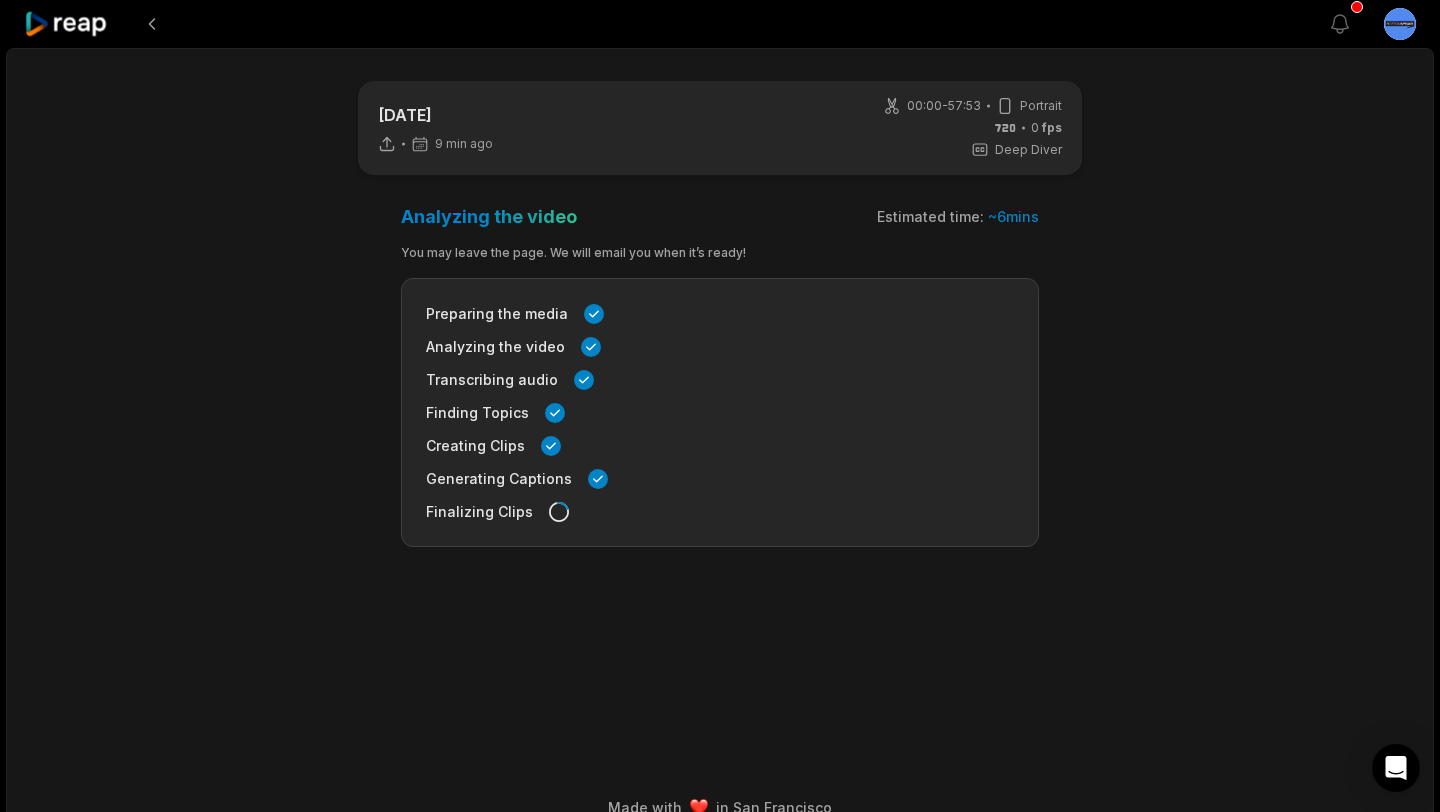 click on "0802 9 min ago 00:00  -  57:53 Portrait 0   fps Deep Diver Analyzing the video Estimated time:   ~ 6  mins You may leave the page. We will email you when it’s ready! Preparing the media Analyzing the video Transcribing audio Finding Topics Creating Clips Generating Captions Finalizing Clips Made with   in San Francisco" at bounding box center [720, 442] 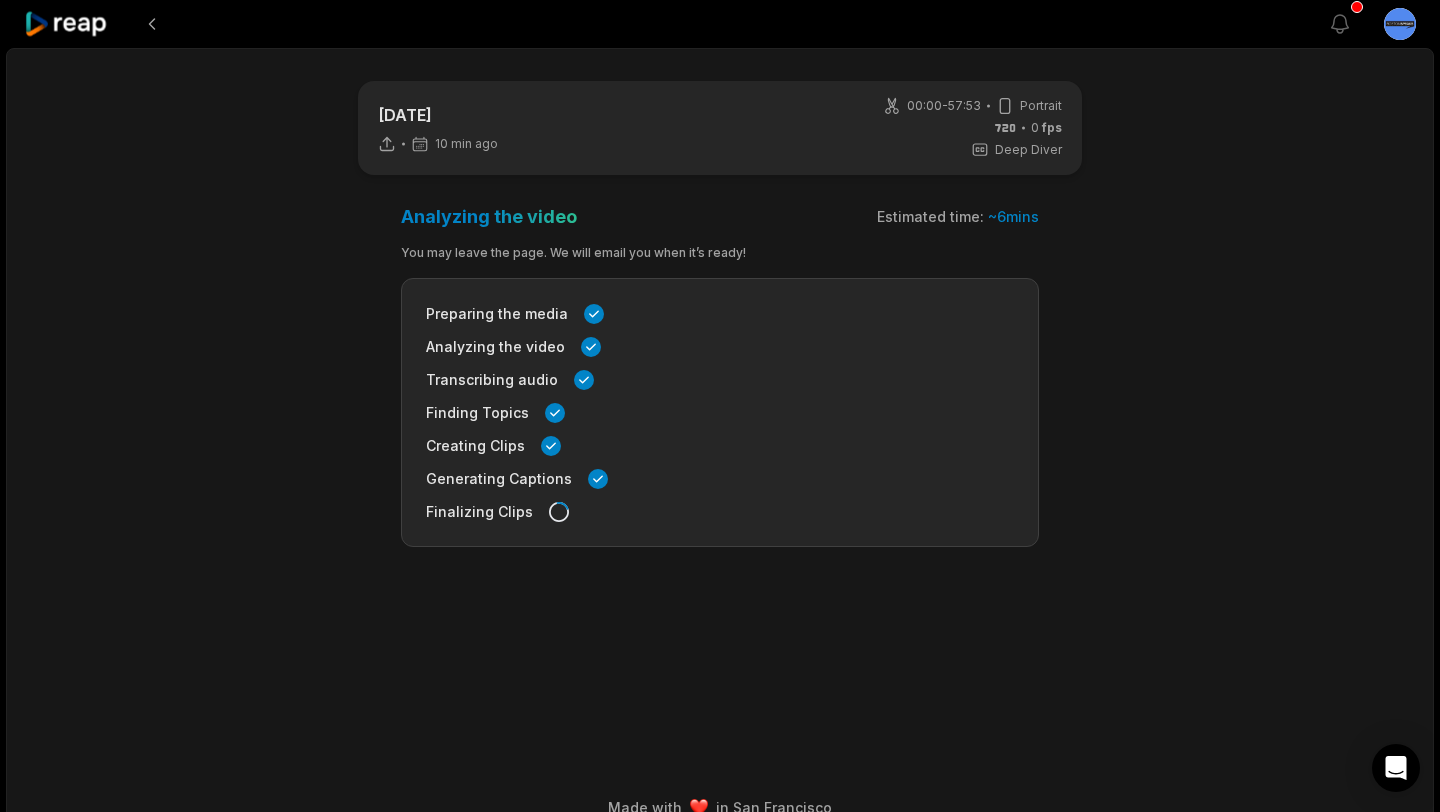 click on "0802 10 min ago 00:00  -  57:53 Portrait 0   fps Deep Diver Analyzing the video Estimated time:   ~ 6  mins You may leave the page. We will email you when it’s ready! Preparing the media Analyzing the video Transcribing audio Finding Topics Creating Clips Generating Captions Finalizing Clips Made with   in San Francisco" at bounding box center [720, 442] 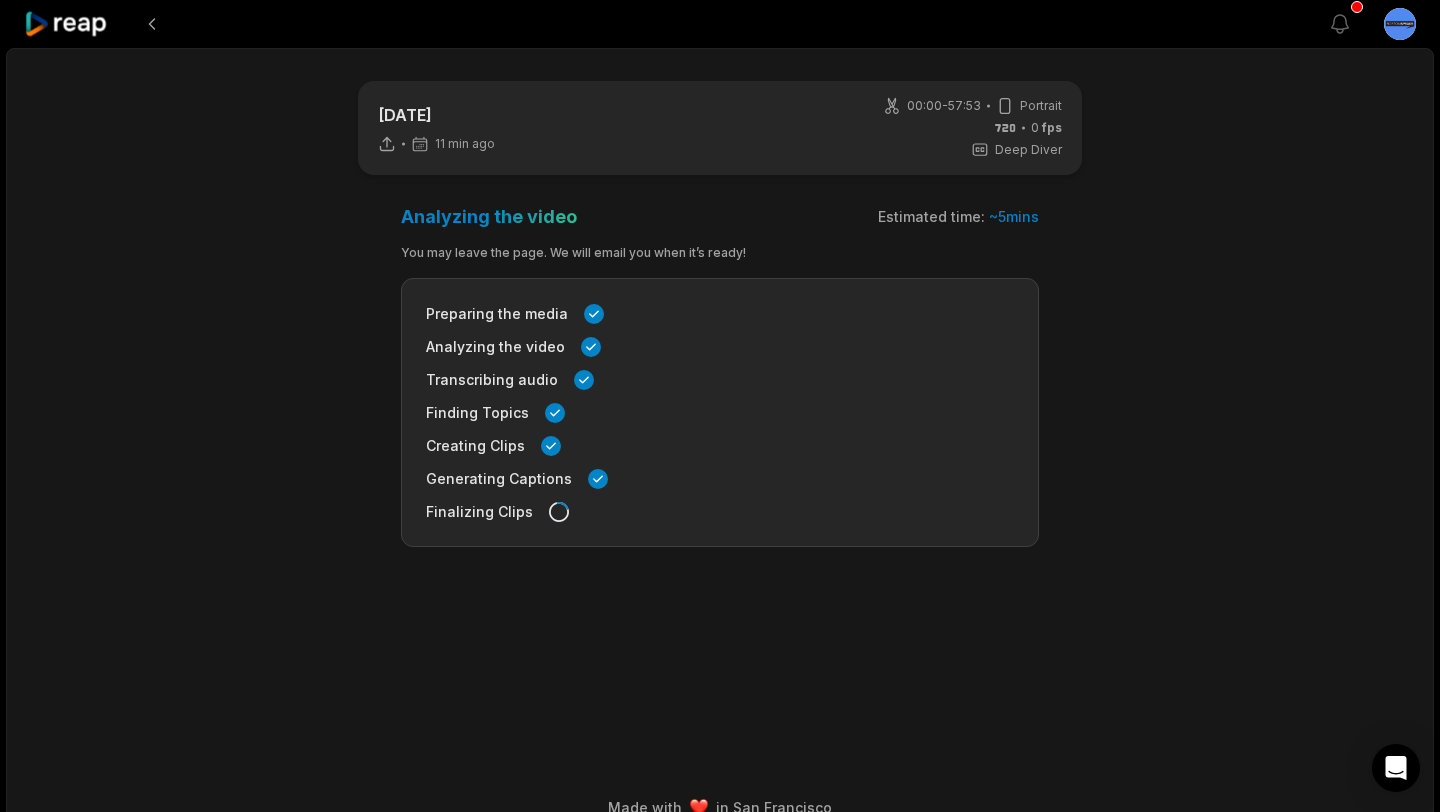 click on "0802 11 min ago 00:00  -  57:53 Portrait 0   fps Deep Diver Analyzing the video Estimated time:   ~ 5  mins You may leave the page. We will email you when it’s ready! Preparing the media Analyzing the video Transcribing audio Finding Topics Creating Clips Generating Captions Finalizing Clips Made with   in San Francisco" at bounding box center [720, 442] 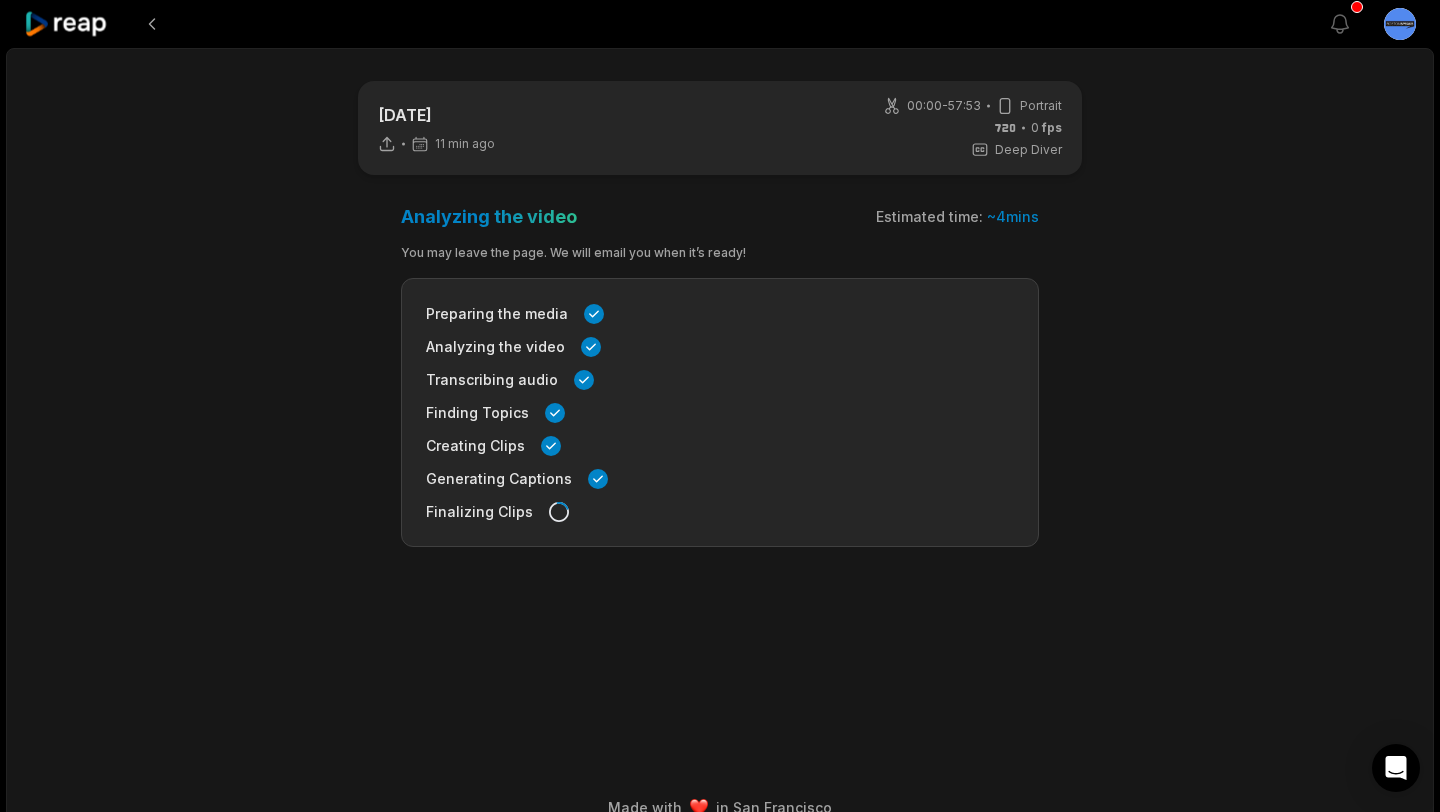 click on "0802 11 min ago 00:00  -  57:53 Portrait 0   fps Deep Diver Analyzing the video Estimated time:   ~ 4  mins You may leave the page. We will email you when it’s ready! Preparing the media Analyzing the video Transcribing audio Finding Topics Creating Clips Generating Captions Finalizing Clips Made with   in San Francisco" at bounding box center (720, 442) 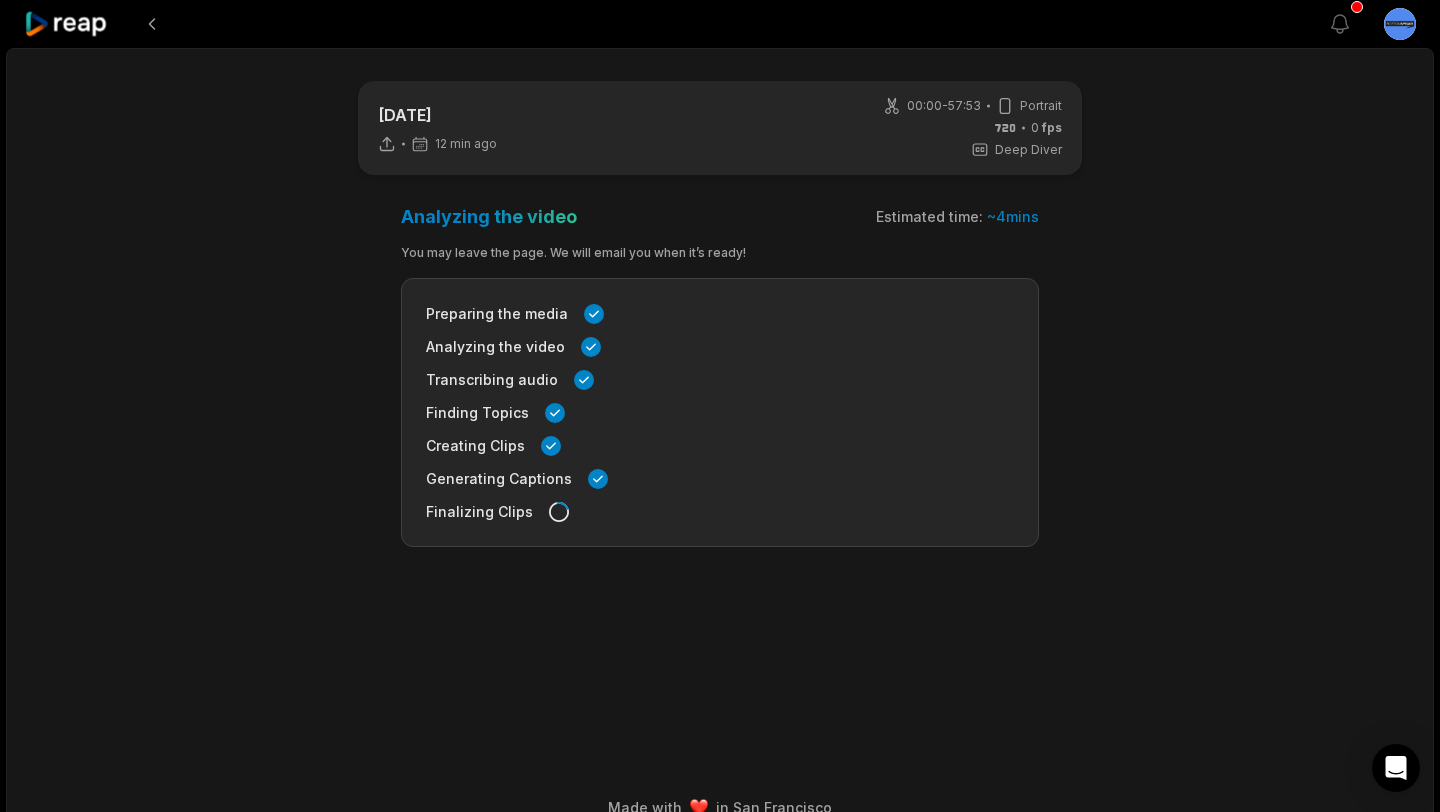click on "0802 12 min ago 00:00  -  57:53 Portrait 0   fps Deep Diver Analyzing the video Estimated time:   ~ 4  mins You may leave the page. We will email you when it’s ready! Preparing the media Analyzing the video Transcribing audio Finding Topics Creating Clips Generating Captions Finalizing Clips Made with   in San Francisco" at bounding box center (720, 442) 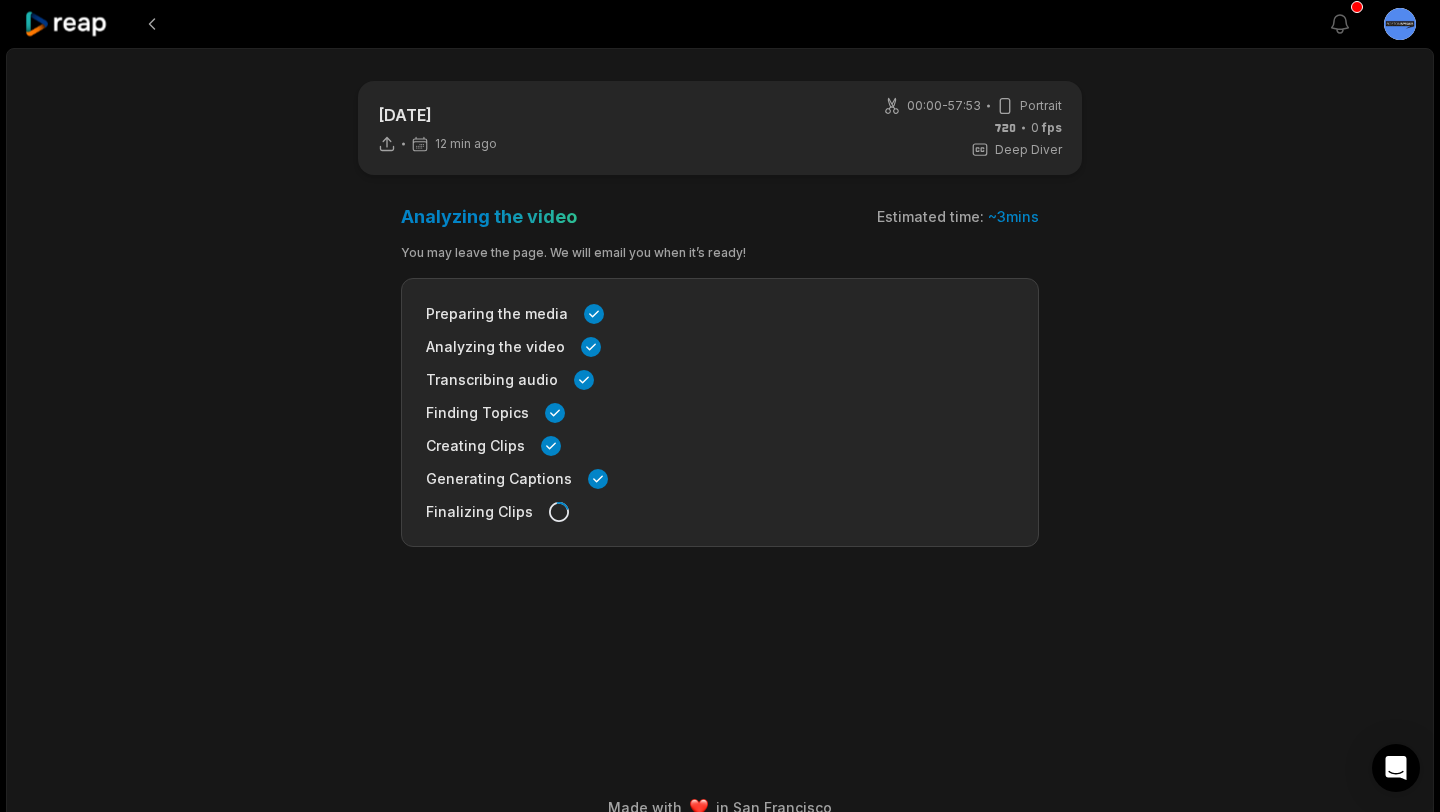 click on "0802 12 min ago 00:00  -  57:53 Portrait 0   fps Deep Diver Analyzing the video Estimated time:   ~ 3  mins You may leave the page. We will email you when it’s ready! Preparing the media Analyzing the video Transcribing audio Finding Topics Creating Clips Generating Captions Finalizing Clips Made with   in San Francisco" at bounding box center [720, 442] 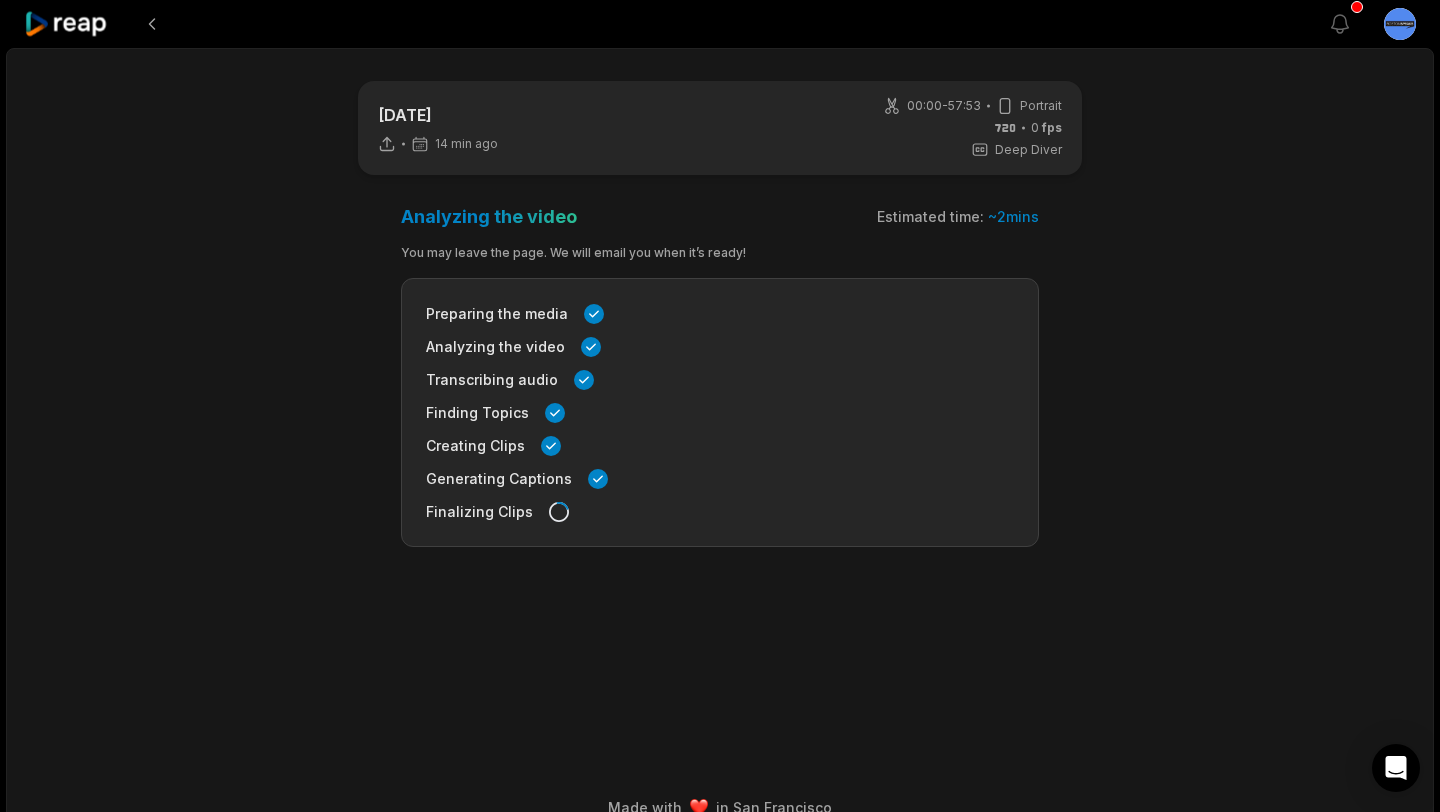 click on "0802 14 min ago 00:00  -  57:53 Portrait 0   fps Deep Diver Analyzing the video Estimated time:   ~ 2  mins You may leave the page. We will email you when it’s ready! Preparing the media Analyzing the video Transcribing audio Finding Topics Creating Clips Generating Captions Finalizing Clips Made with   in San Francisco" at bounding box center (720, 442) 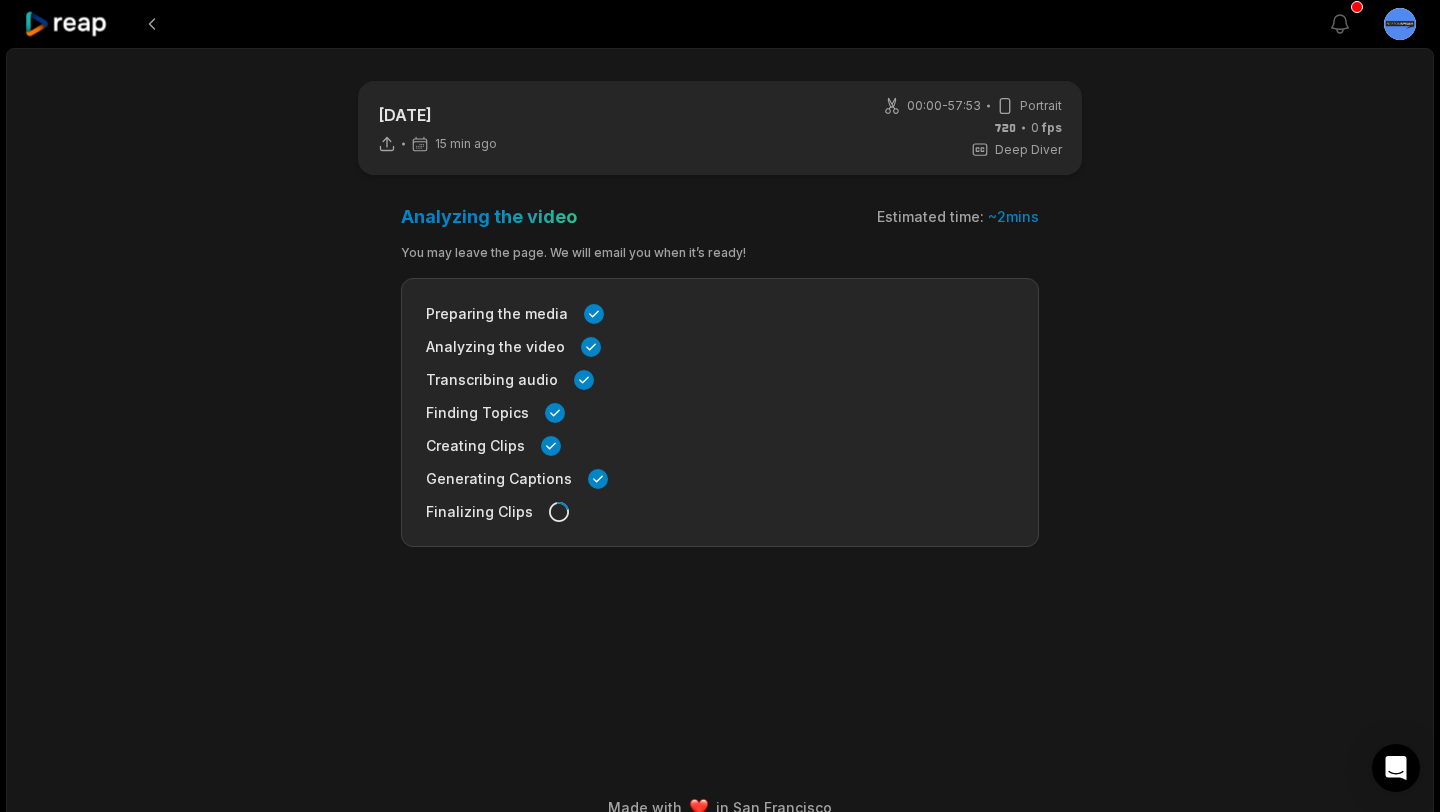 click on "0802 15 min ago 00:00  -  57:53 Portrait 0   fps Deep Diver Analyzing the video Estimated time:   ~ 2  mins You may leave the page. We will email you when it’s ready! Preparing the media Analyzing the video Transcribing audio Finding Topics Creating Clips Generating Captions Finalizing Clips Made with   in San Francisco" at bounding box center (720, 442) 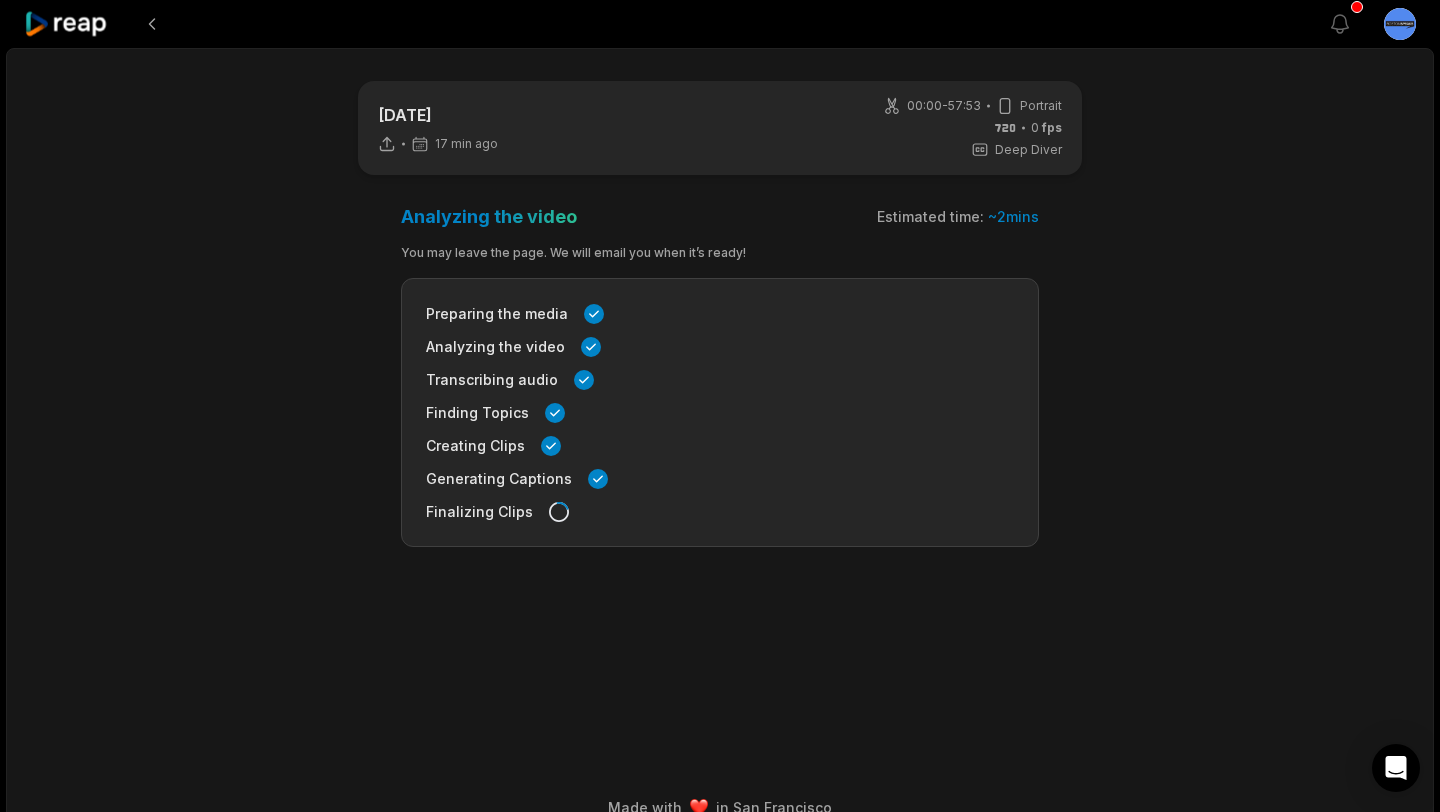 click on "0802 17 min ago 00:00  -  57:53 Portrait 0   fps Deep Diver Analyzing the video Estimated time:   ~ 2  mins You may leave the page. We will email you when it’s ready! Preparing the media Analyzing the video Transcribing audio Finding Topics Creating Clips Generating Captions Finalizing Clips Made with   in San Francisco" at bounding box center [720, 442] 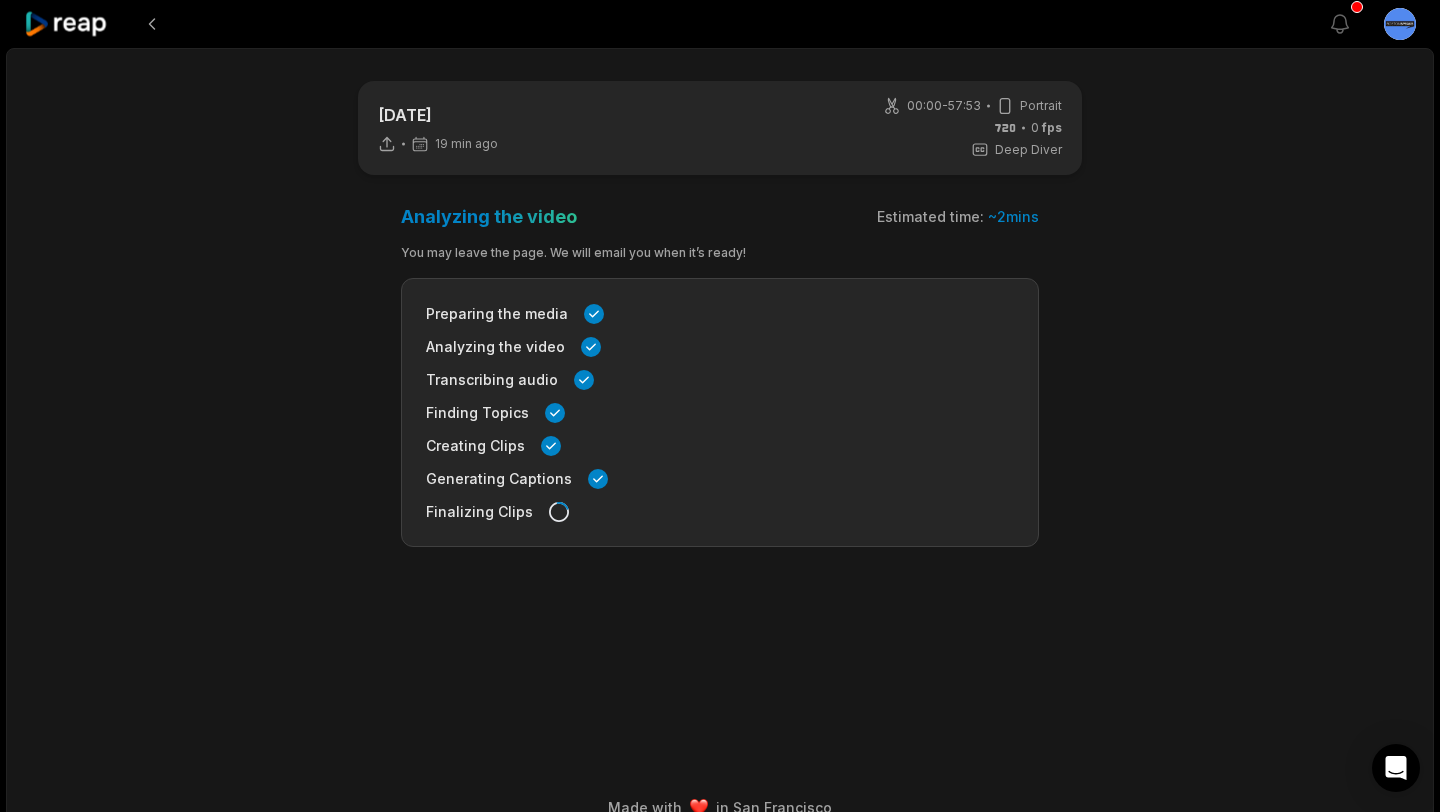 click on "0802 19 min ago 00:00  -  57:53 Portrait 0   fps Deep Diver Analyzing the video Estimated time:   ~ 2  mins You may leave the page. We will email you when it’s ready! Preparing the media Analyzing the video Transcribing audio Finding Topics Creating Clips Generating Captions Finalizing Clips Made with   in San Francisco" at bounding box center [720, 442] 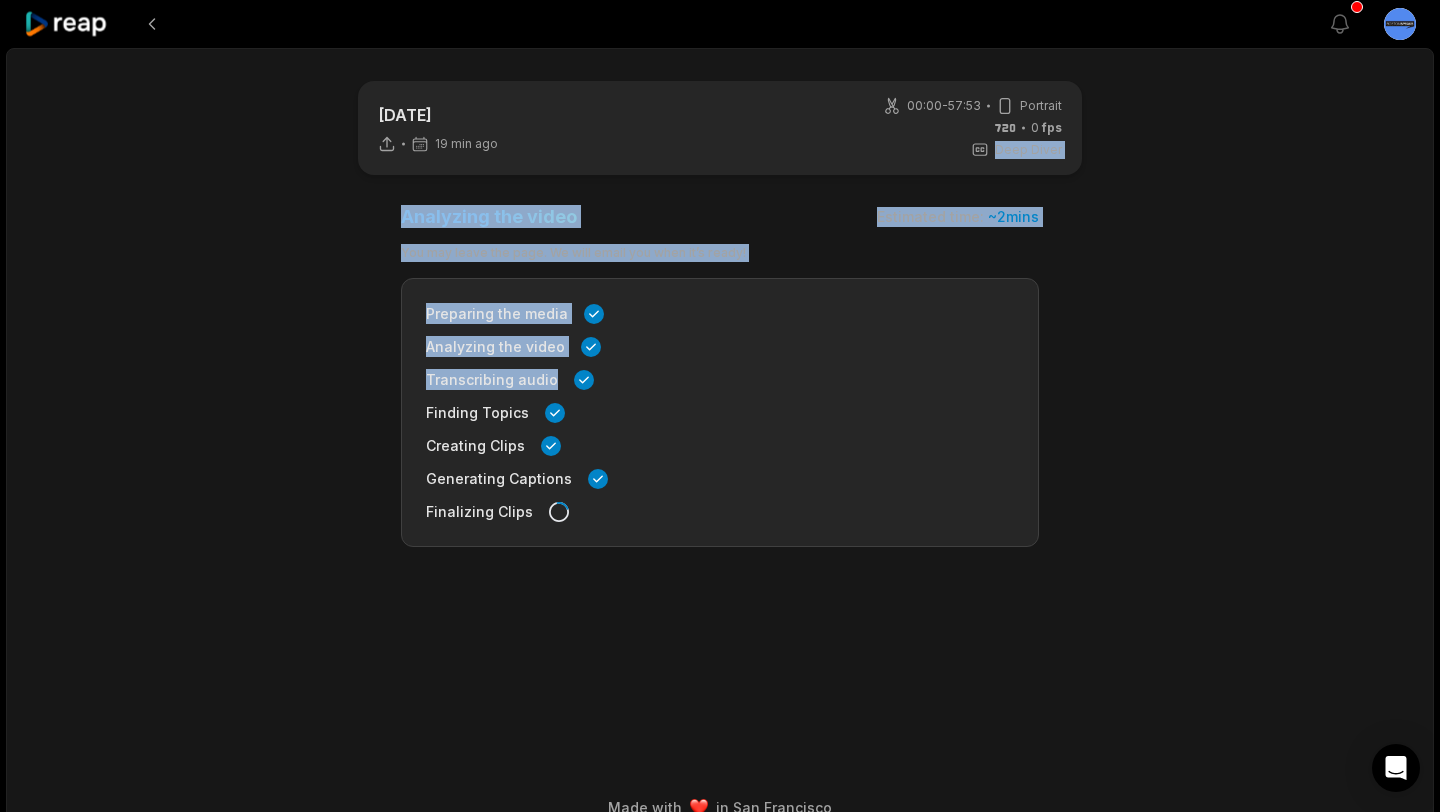 drag, startPoint x: 989, startPoint y: 145, endPoint x: 1135, endPoint y: 398, distance: 292.10443 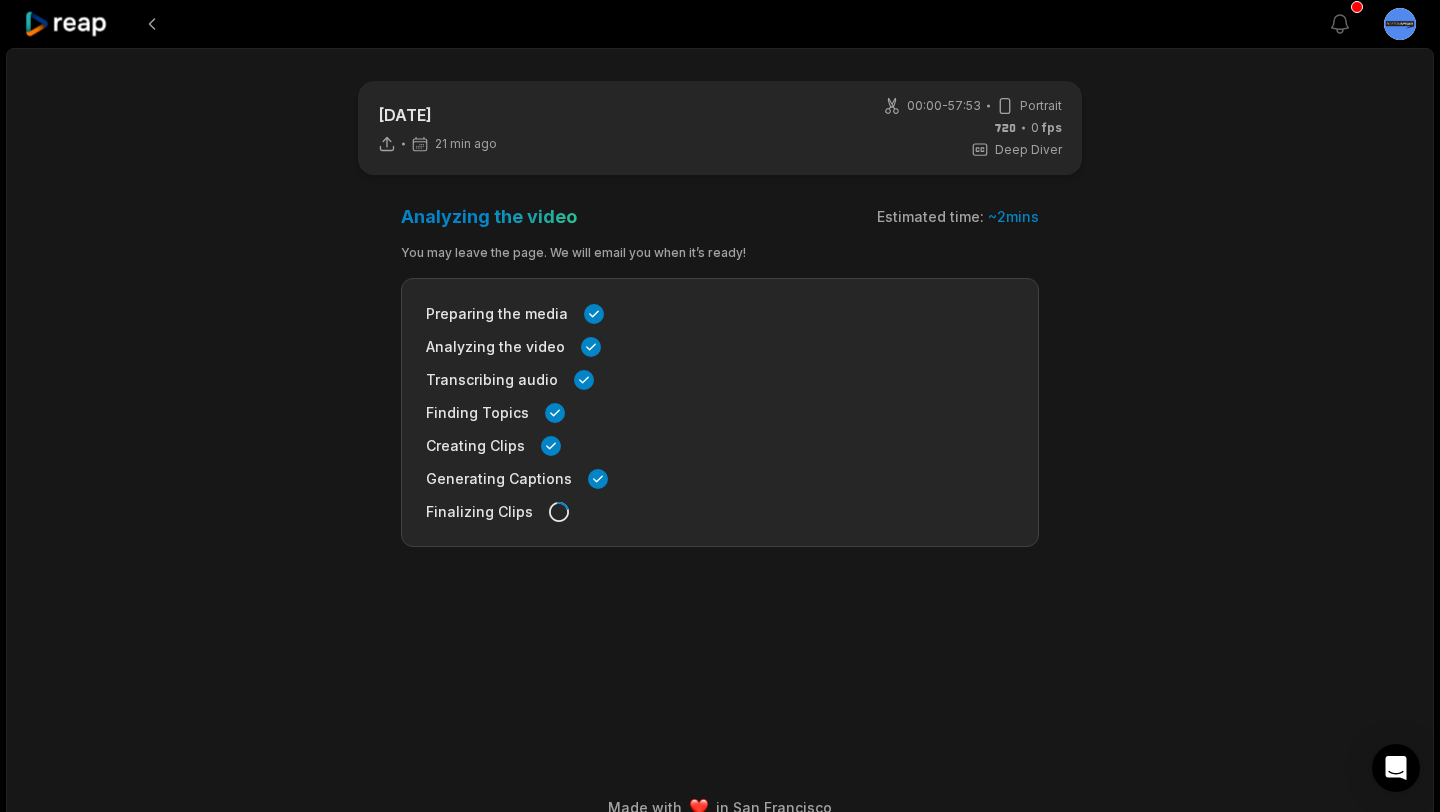 click on "0802 21 min ago 00:00  -  57:53 Portrait 0   fps Deep Diver Analyzing the video Estimated time:   ~ 2  mins You may leave the page. We will email you when it’s ready! Preparing the media Analyzing the video Transcribing audio Finding Topics Creating Clips Generating Captions Finalizing Clips" at bounding box center (720, 386) 